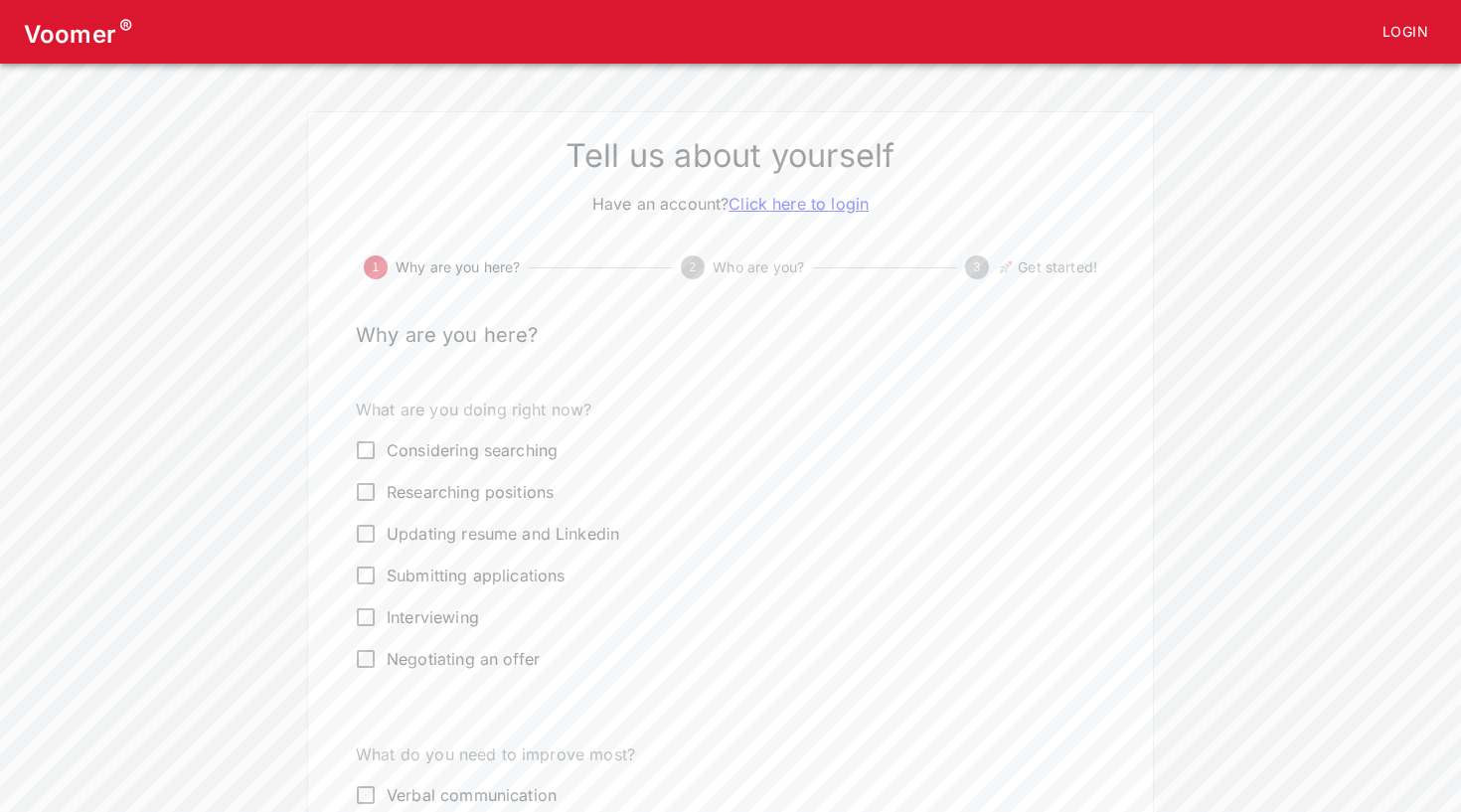 scroll, scrollTop: 0, scrollLeft: 0, axis: both 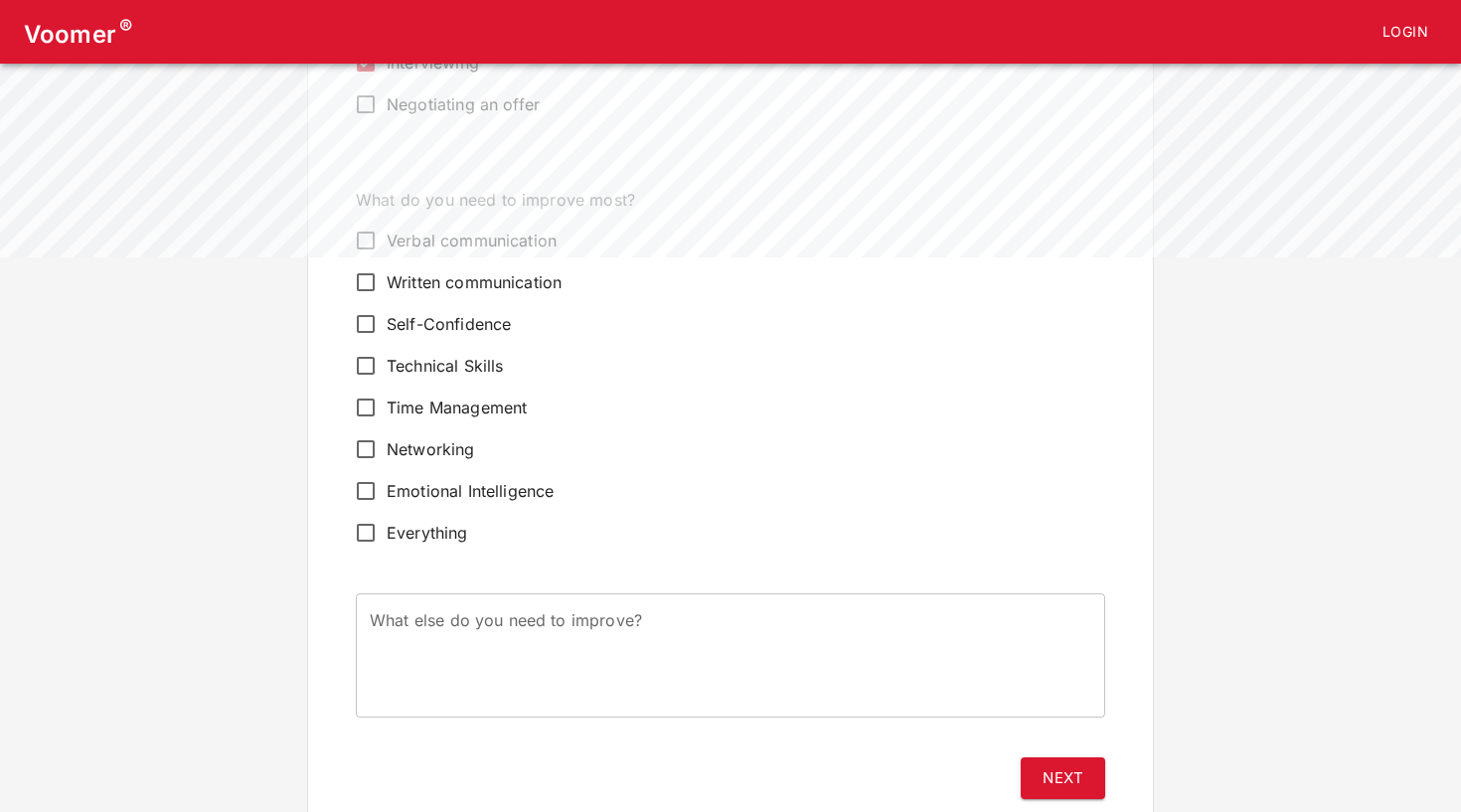 click on "Verbal communication" at bounding box center [366, 241] 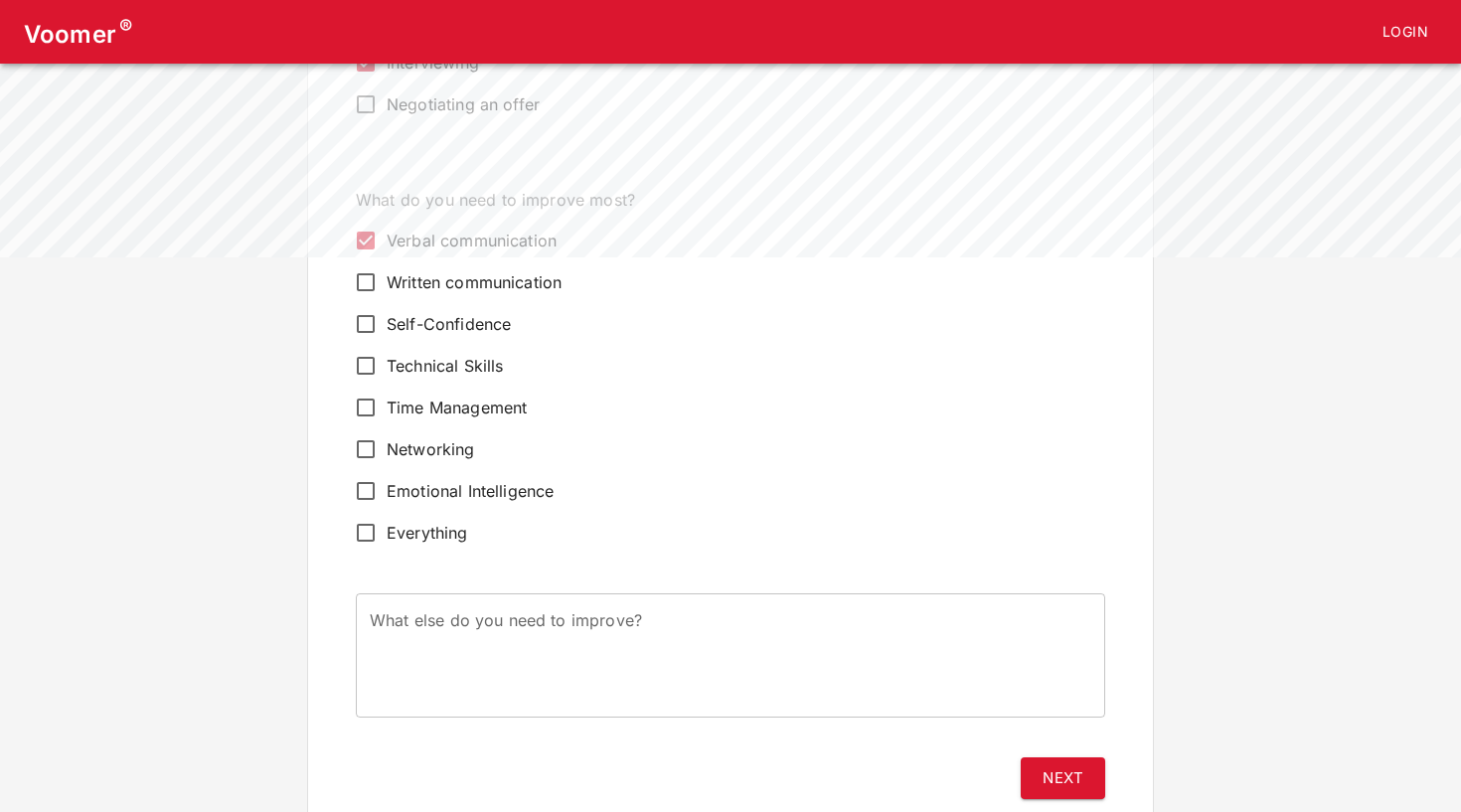 click on "Self-Confidence" at bounding box center [366, 324] 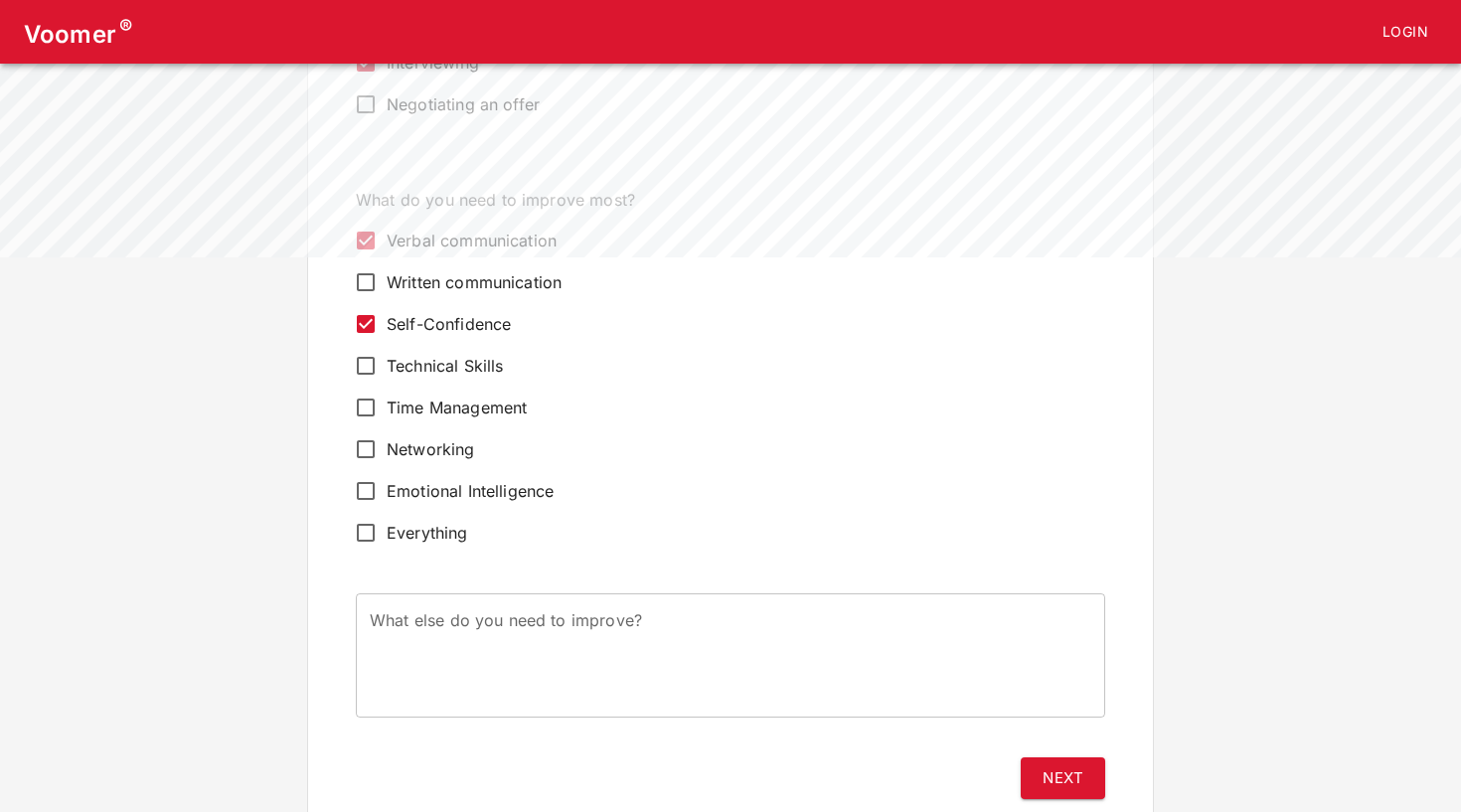 click on "Time Management" at bounding box center [366, 407] 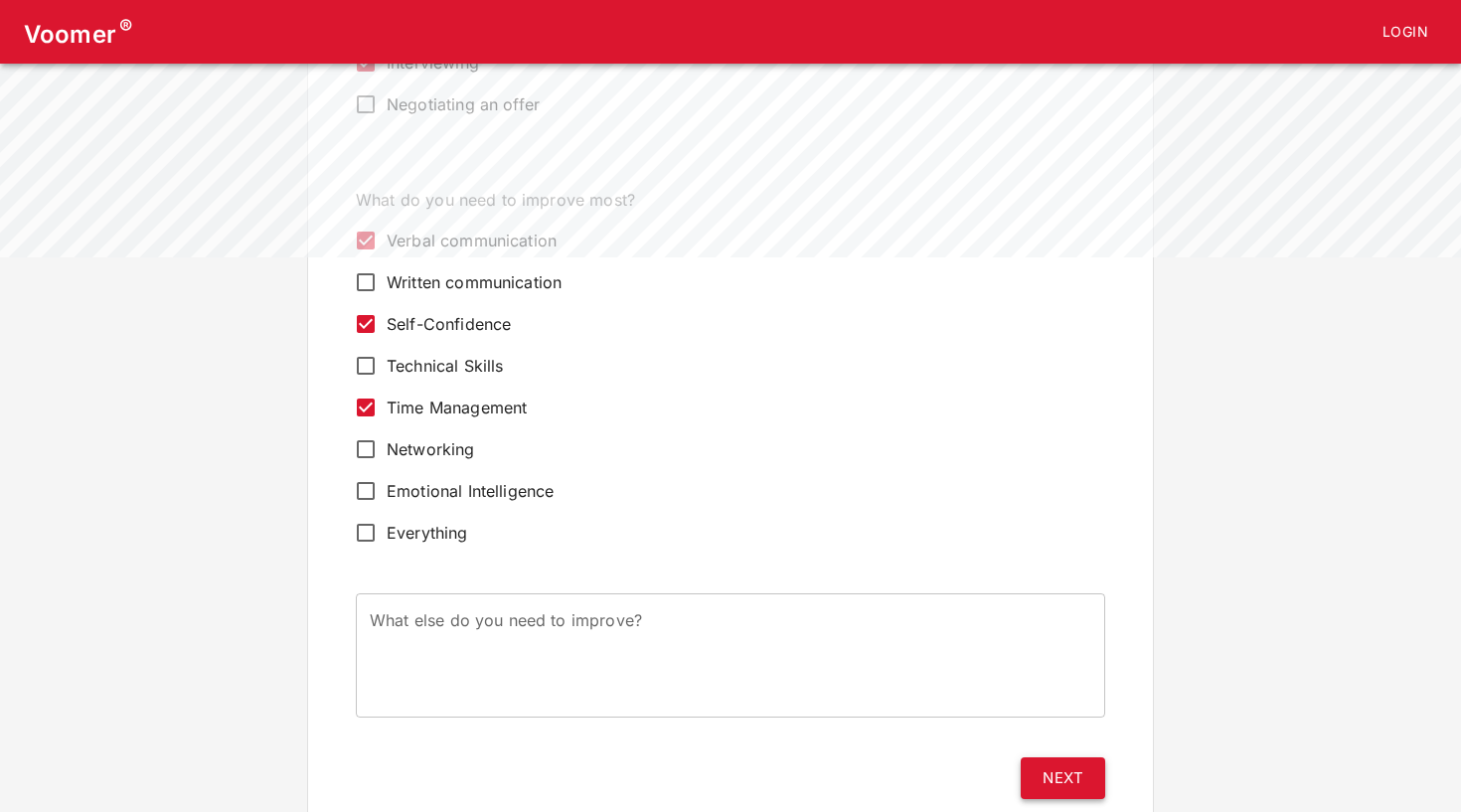 click on "Next" at bounding box center [1062, 778] 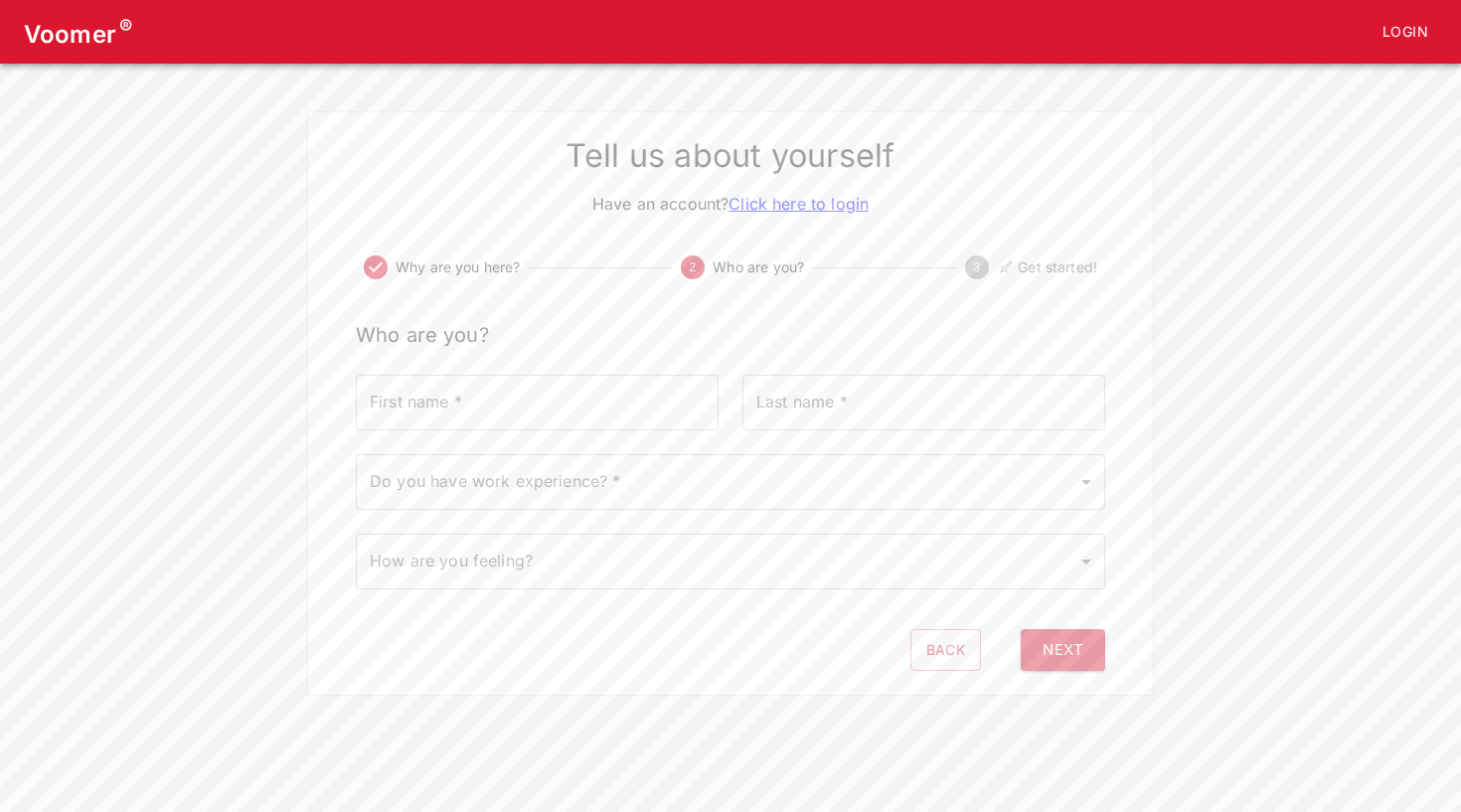 scroll, scrollTop: 0, scrollLeft: 0, axis: both 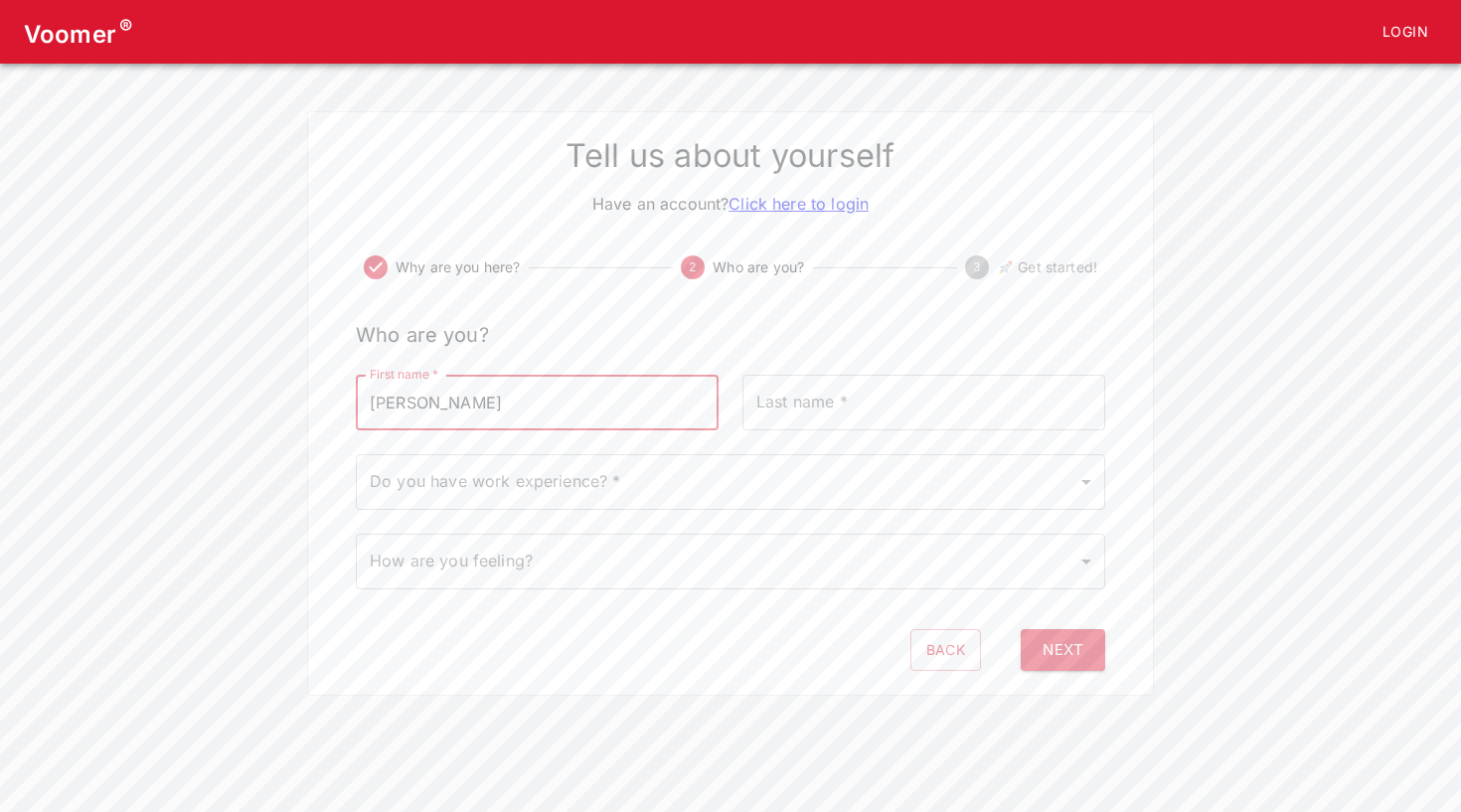 click on "[PERSON_NAME]" at bounding box center (537, 403) 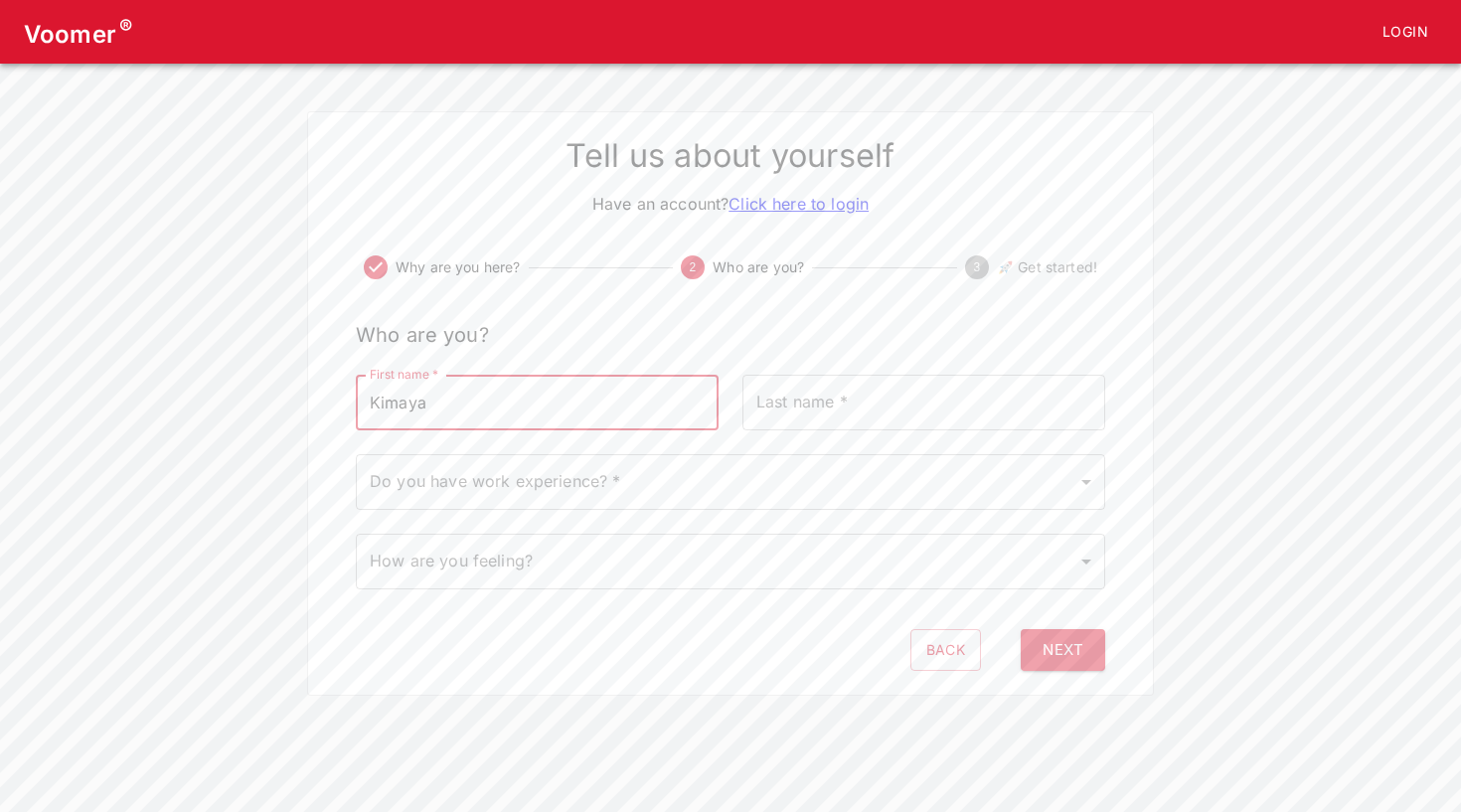 type on "Kimaya" 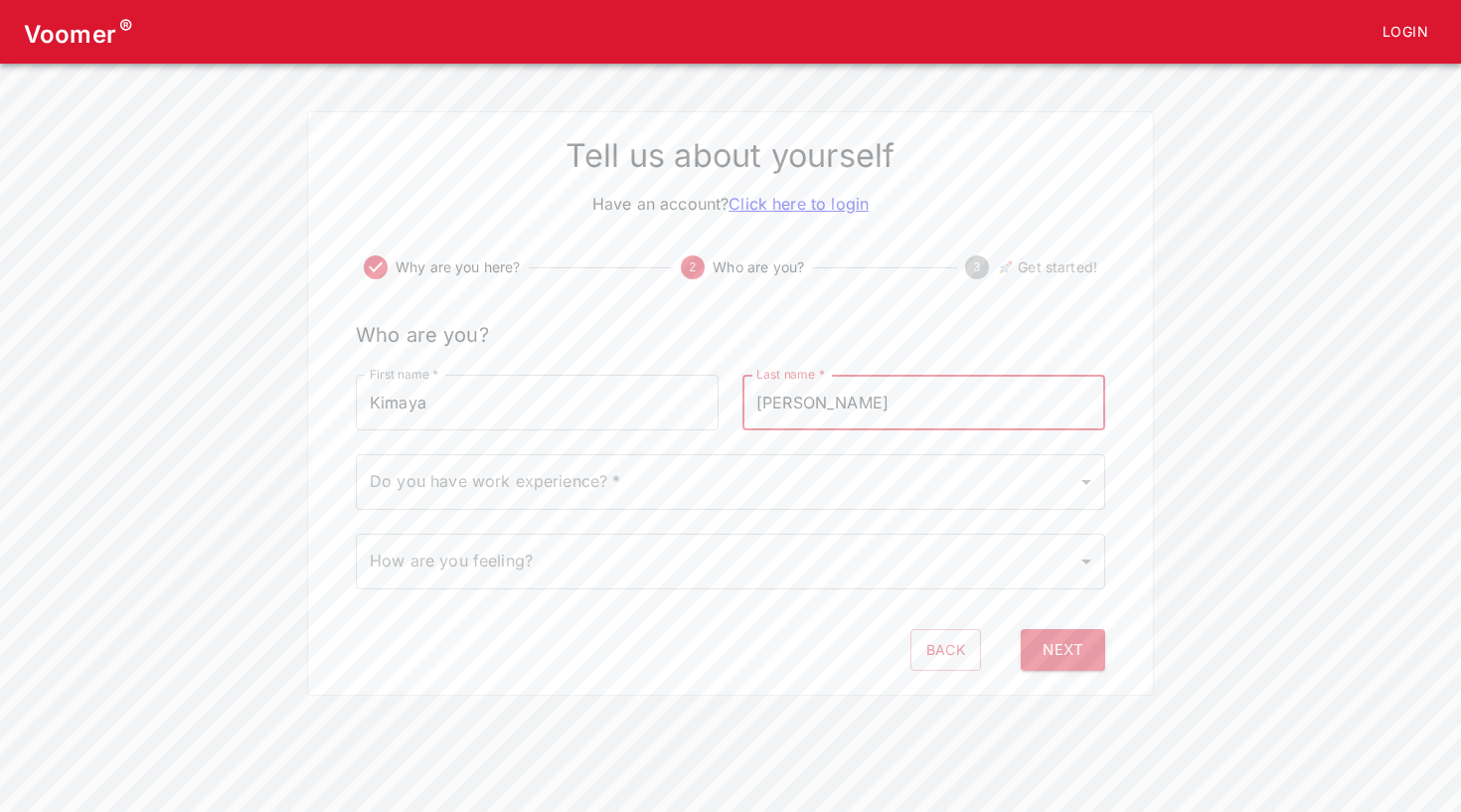 type on "[PERSON_NAME]" 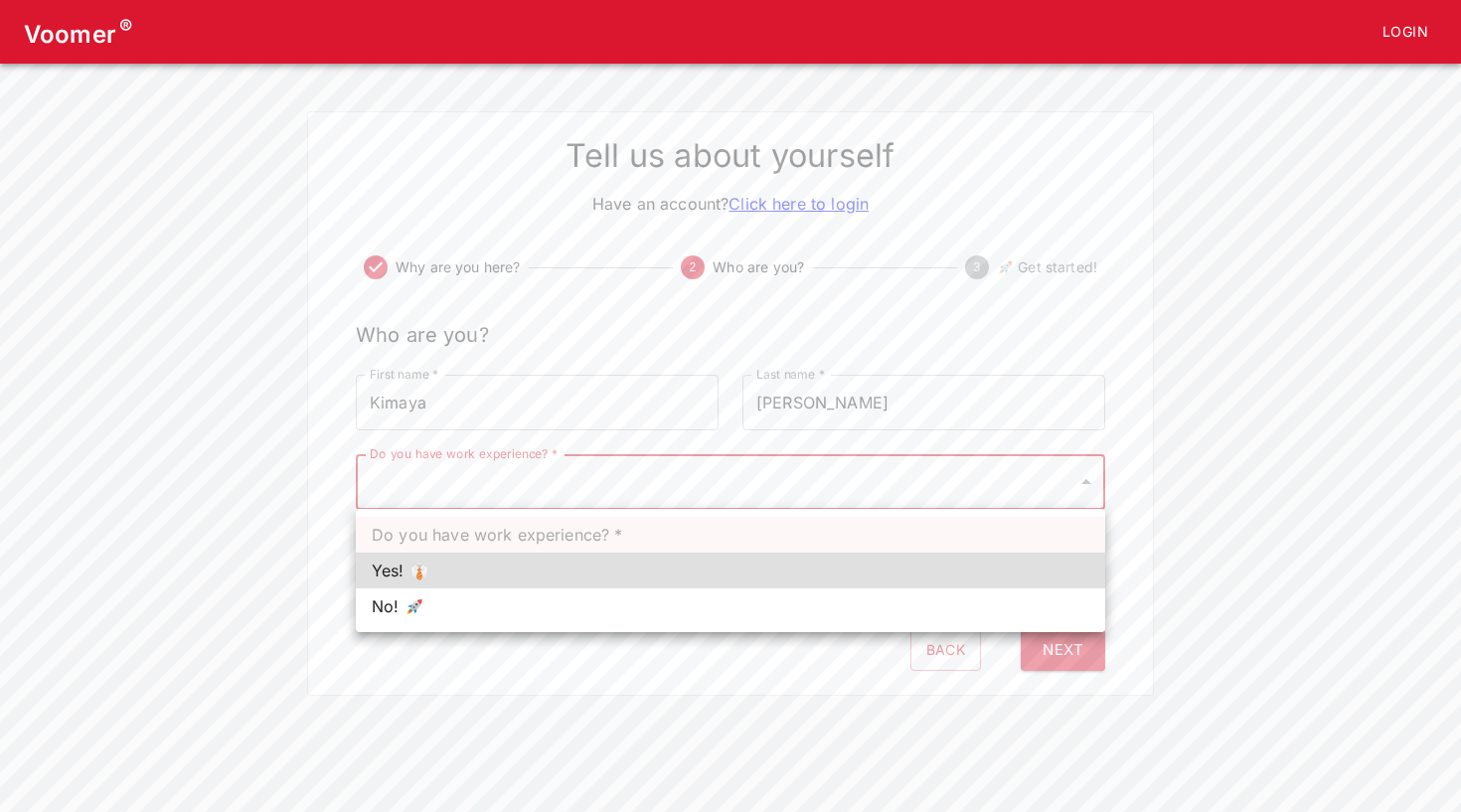 click on "Voomer ® Login Tell us about yourself Have an account?  Click here to login Why are you here? 2 Who are you? 3 🚀 Get started! Who are you? First name * [PERSON_NAME] First name * Last name * [PERSON_NAME] Last name * Do you have work experience? * ​ Do you have work experience? * How are you feeling? ​ How are you feeling? Back Next Do you have work experience? * Yes! 👔 No! 🚀" at bounding box center (730, 348) 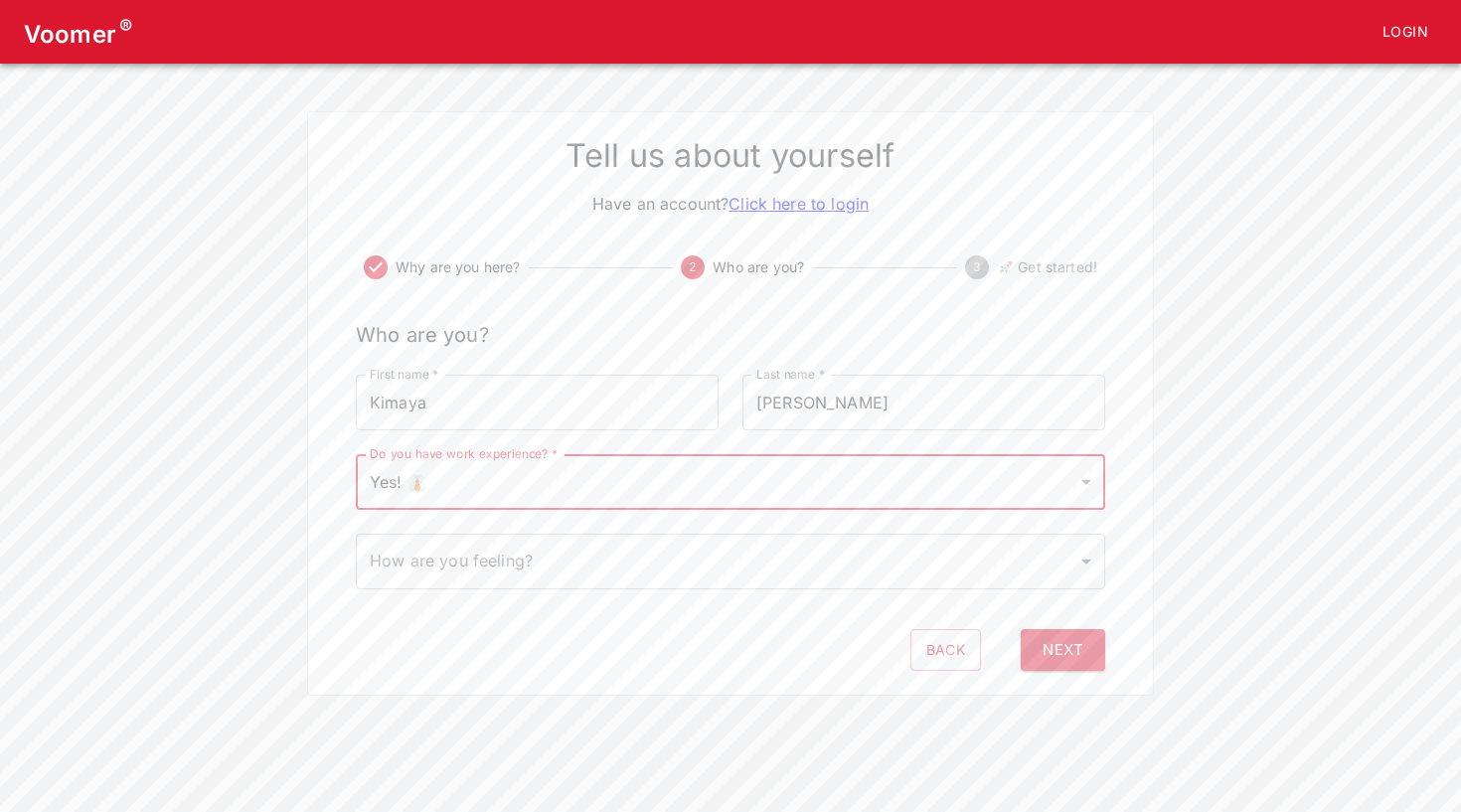 click on "Voomer ® Login Tell us about yourself Have an account?  Click here to login Why are you here? 2 Who are you? 3 🚀 Get started! Who are you? First name * [PERSON_NAME] First name * Last name * [PERSON_NAME] Last name * Do you have work experience? * Yes! 👔 1 Do you have work experience? * How are you feeling? ​ How are you feeling? Back Next" at bounding box center [730, 348] 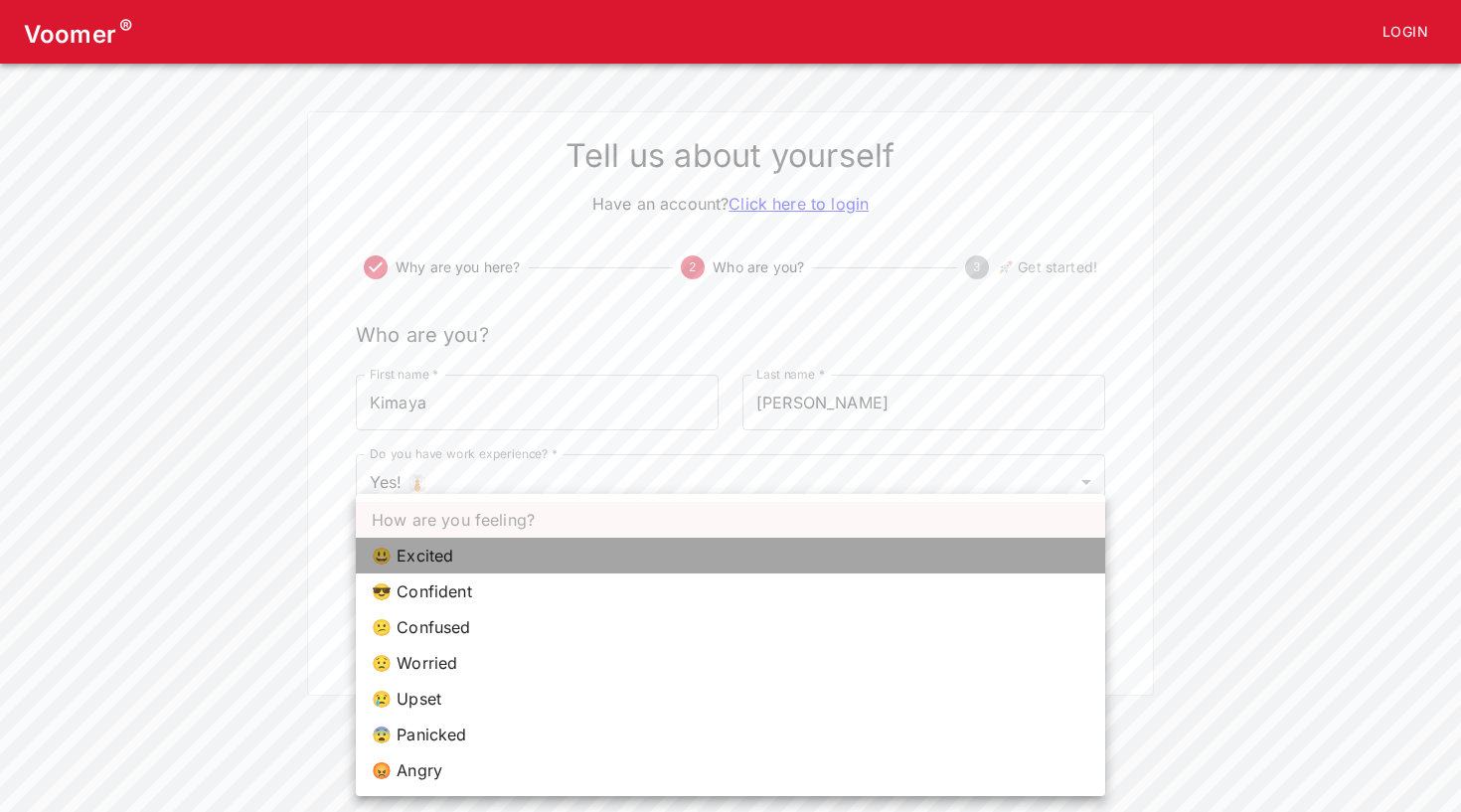click on "😃 Excited" at bounding box center (730, 556) 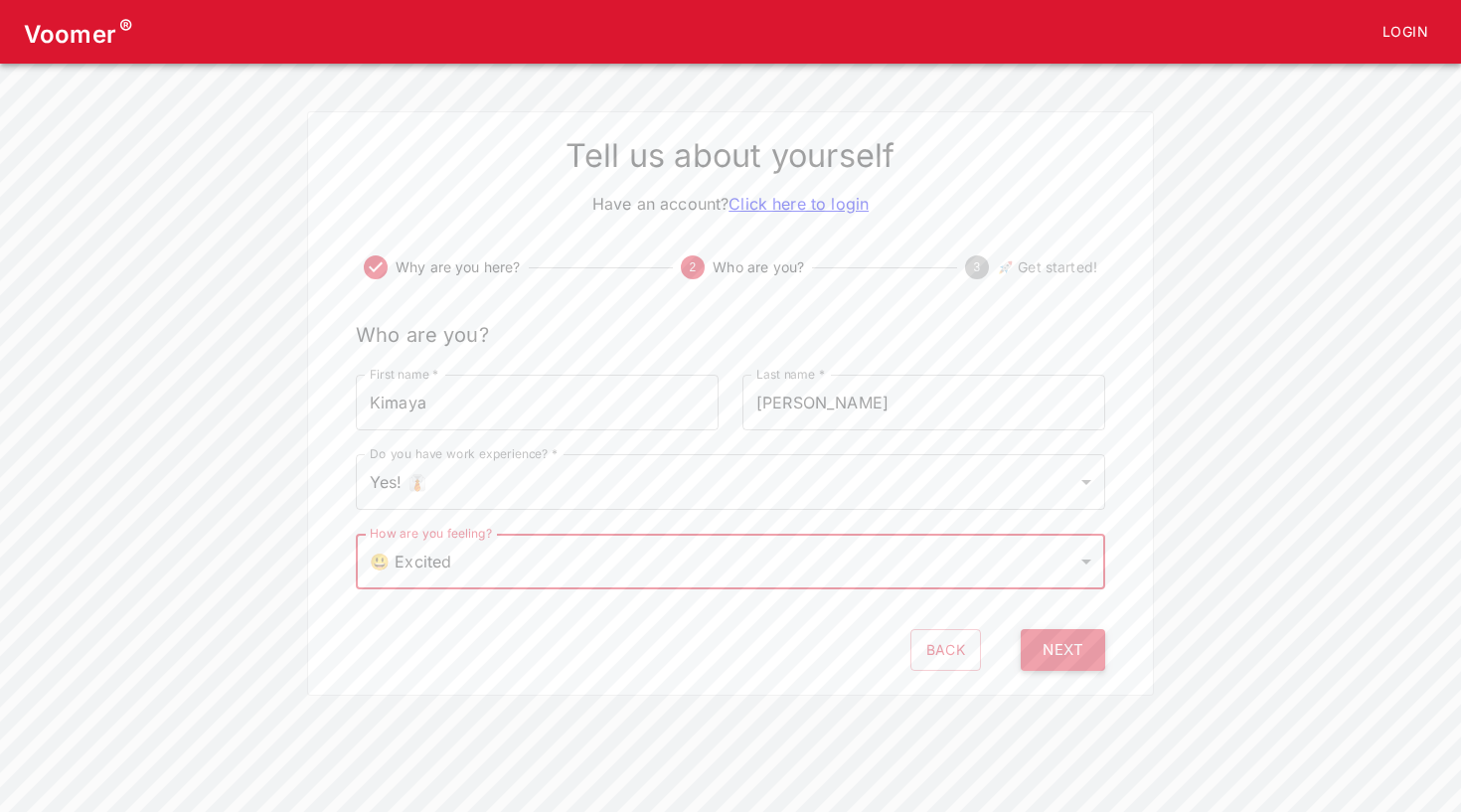 click on "Next" at bounding box center (1062, 650) 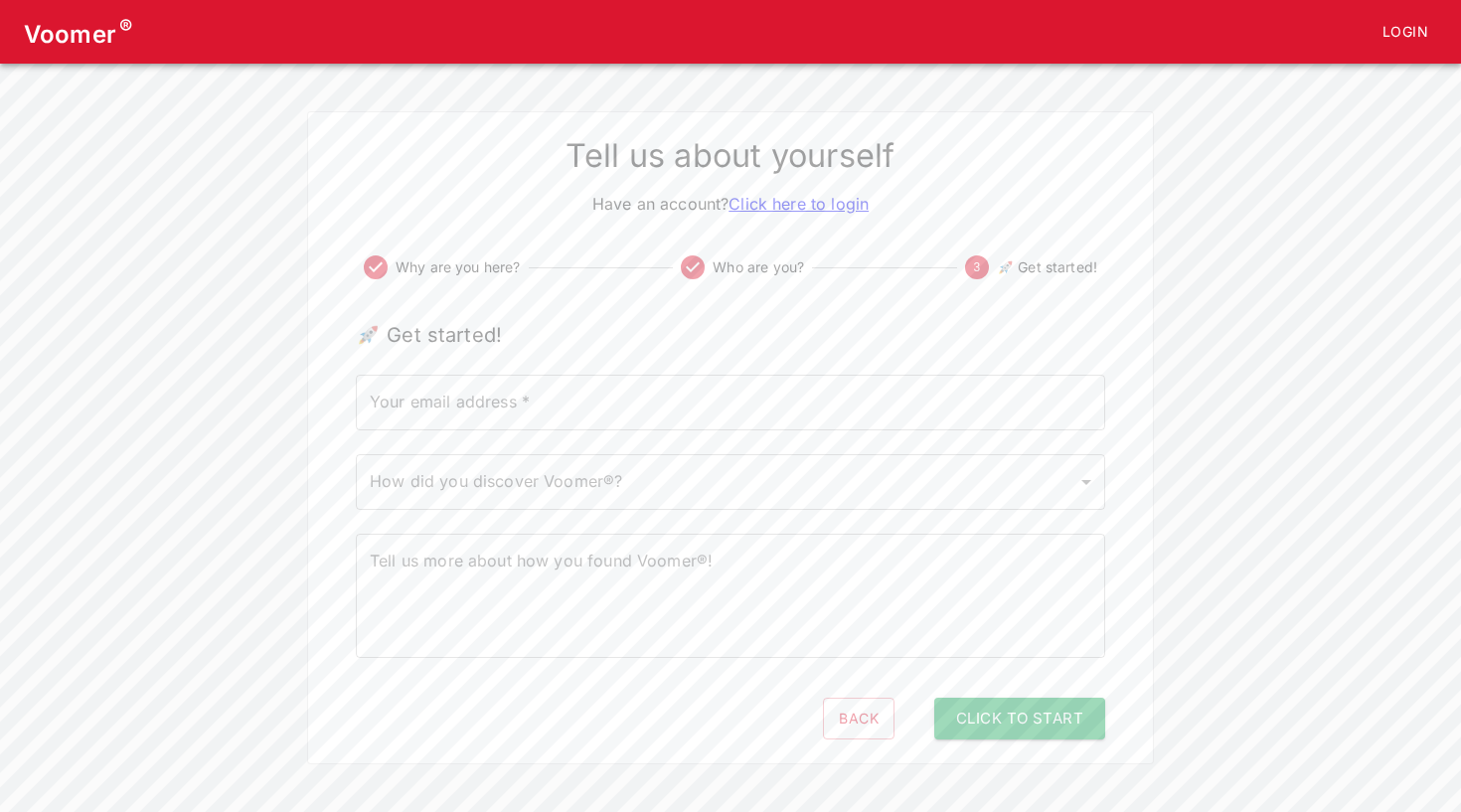 click on "Your email address *" 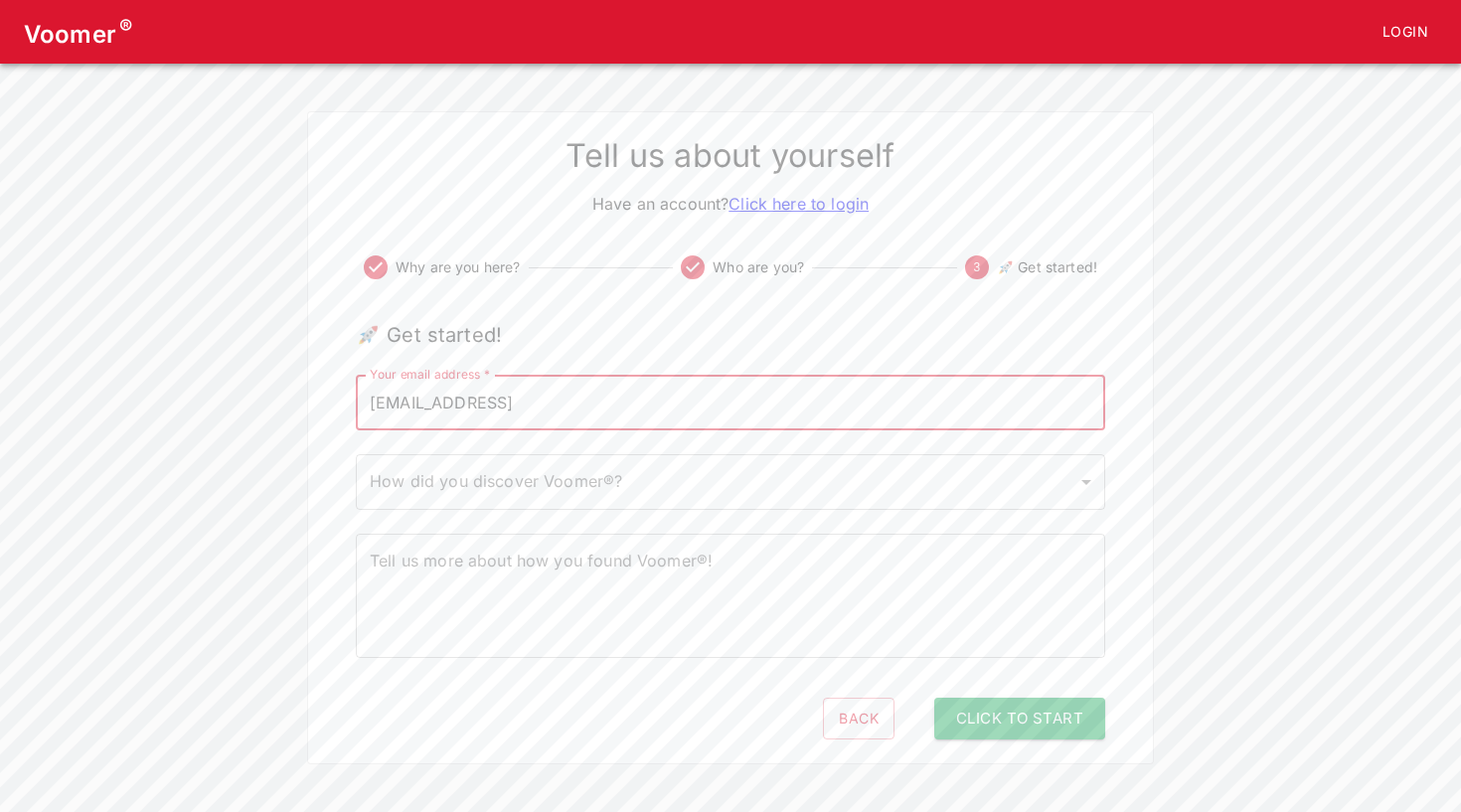 type on "[EMAIL_ADDRESS]" 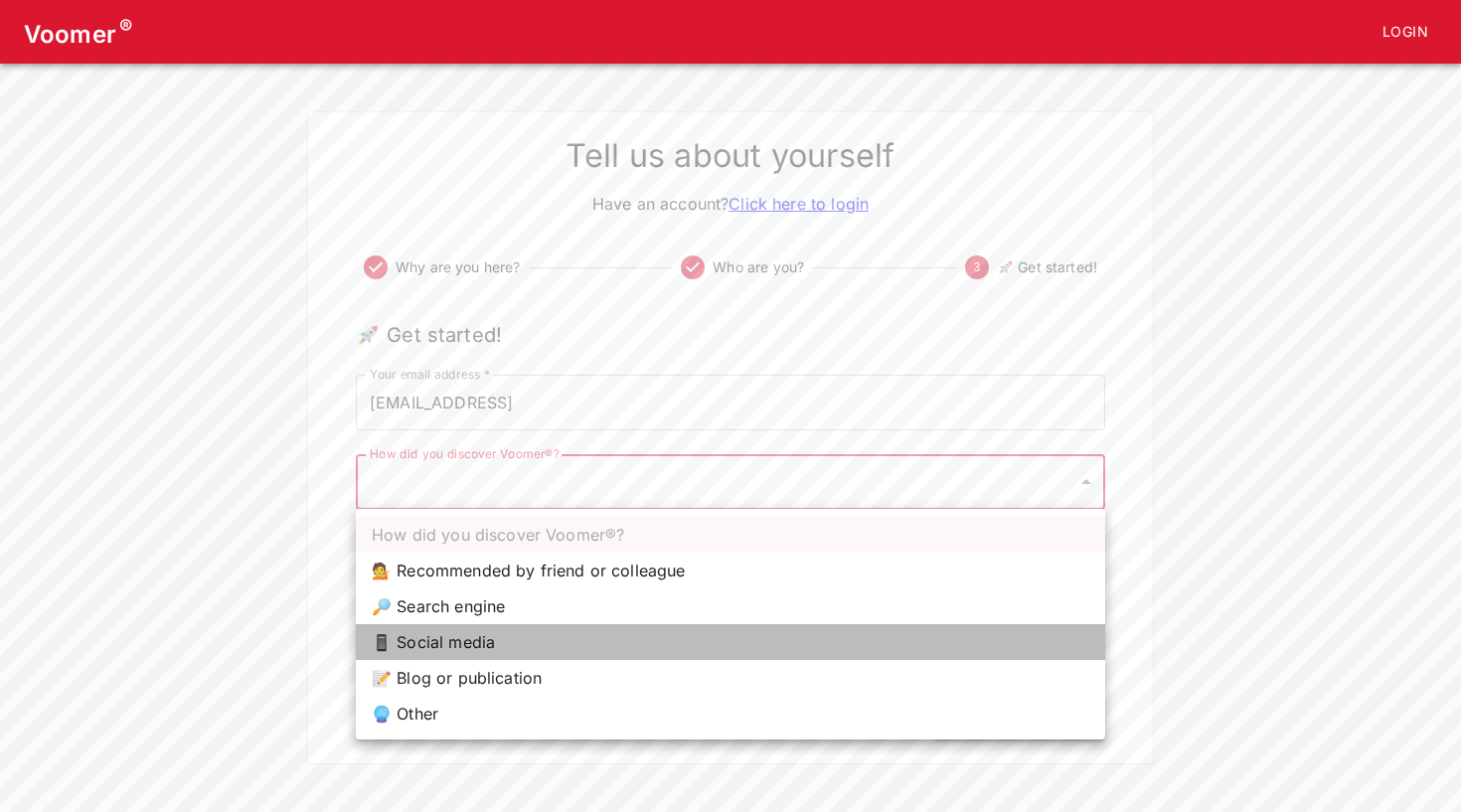 click on "📱 Social media" at bounding box center [730, 642] 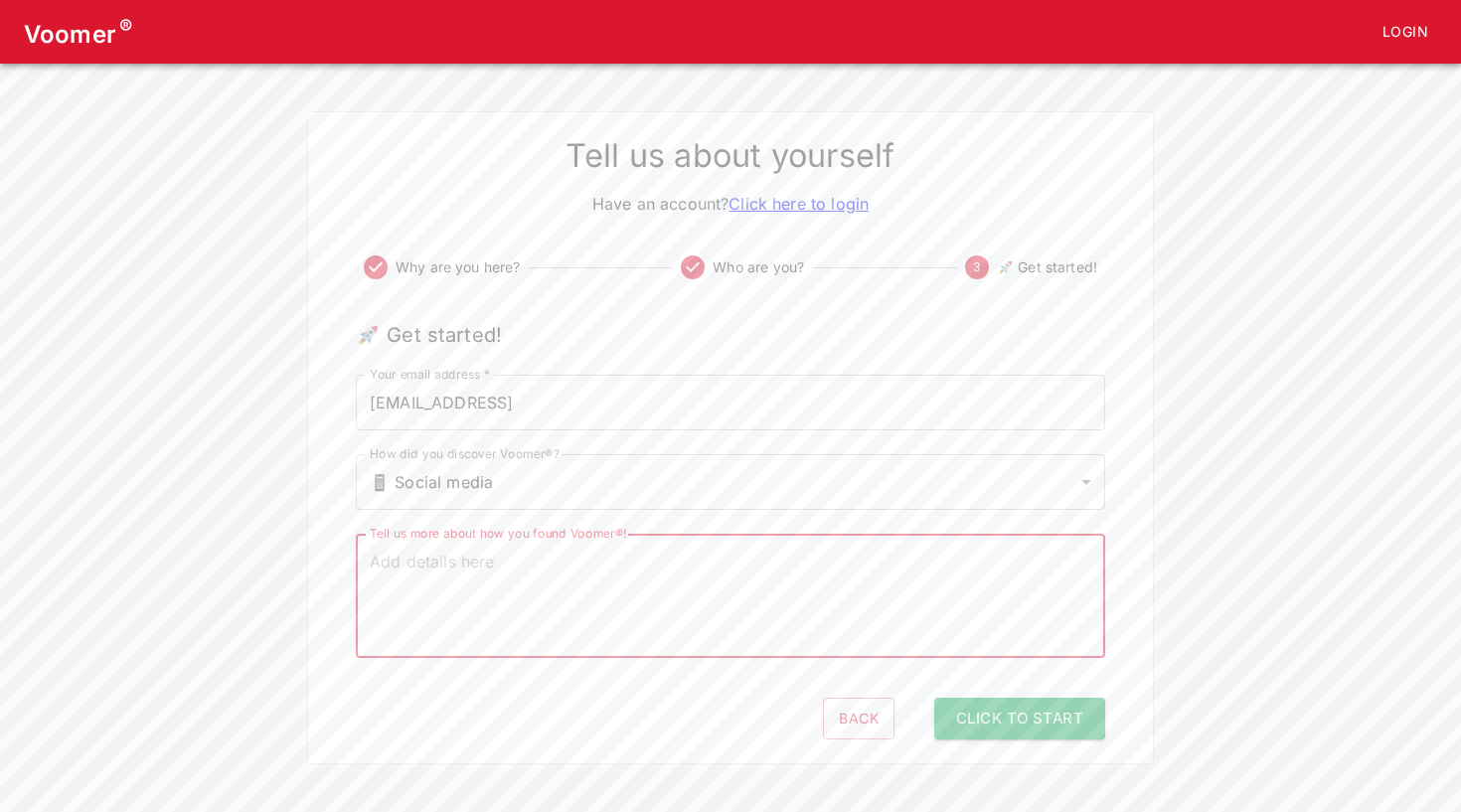 click on "Tell us more about how you found Voomer®!" at bounding box center [730, 596] 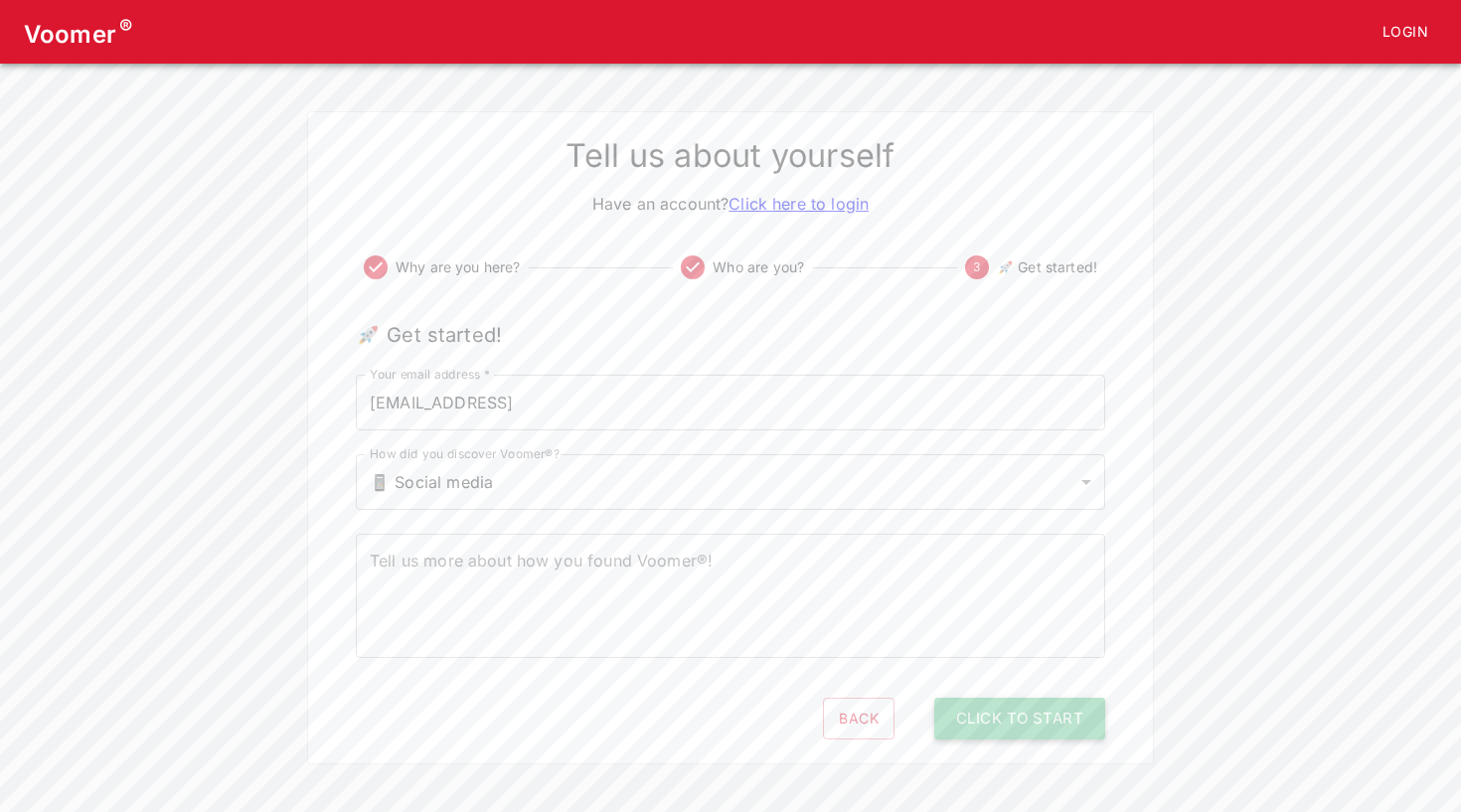 click on "Click to Start" at bounding box center [1020, 719] 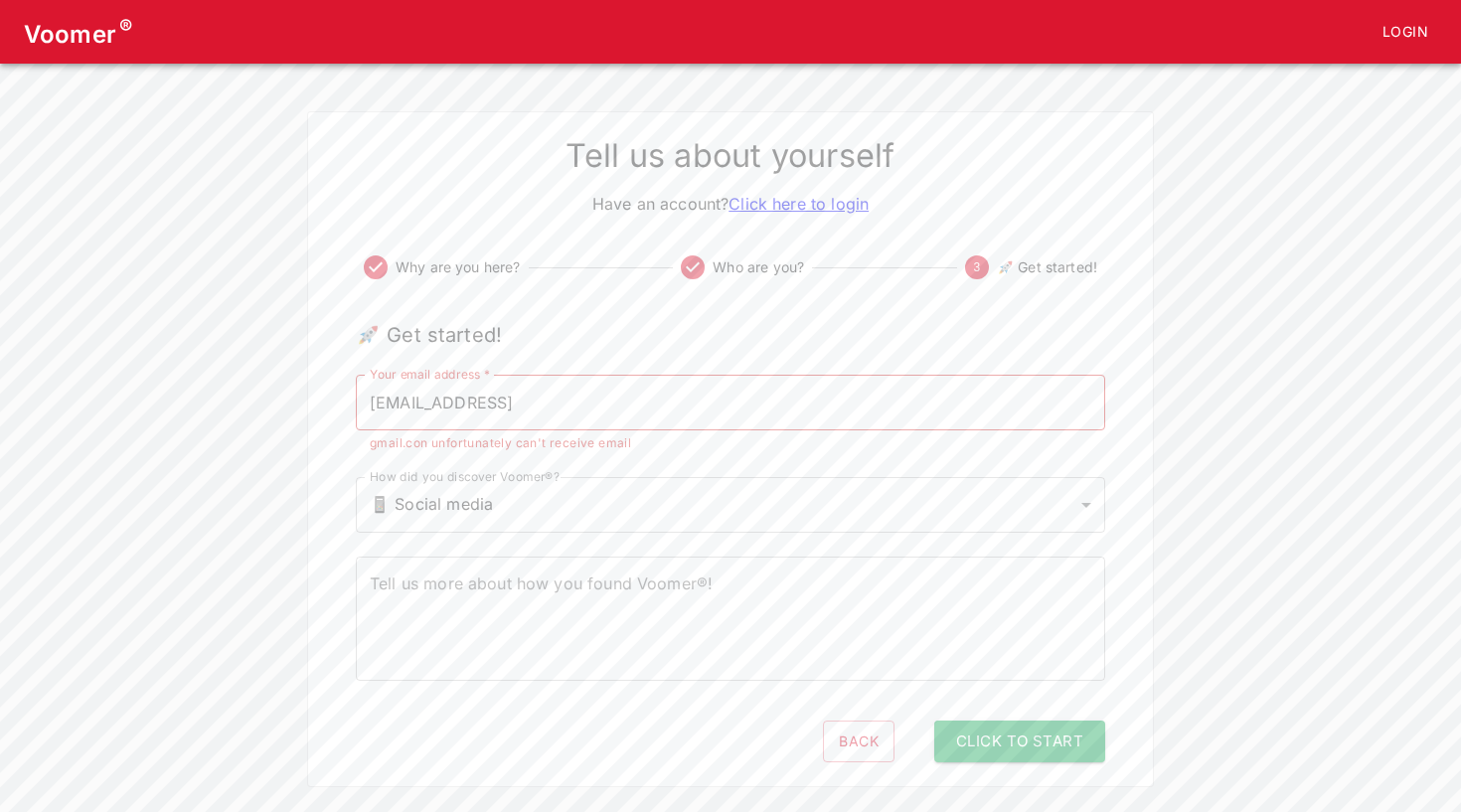 click on "[EMAIL_ADDRESS]" at bounding box center (730, 403) 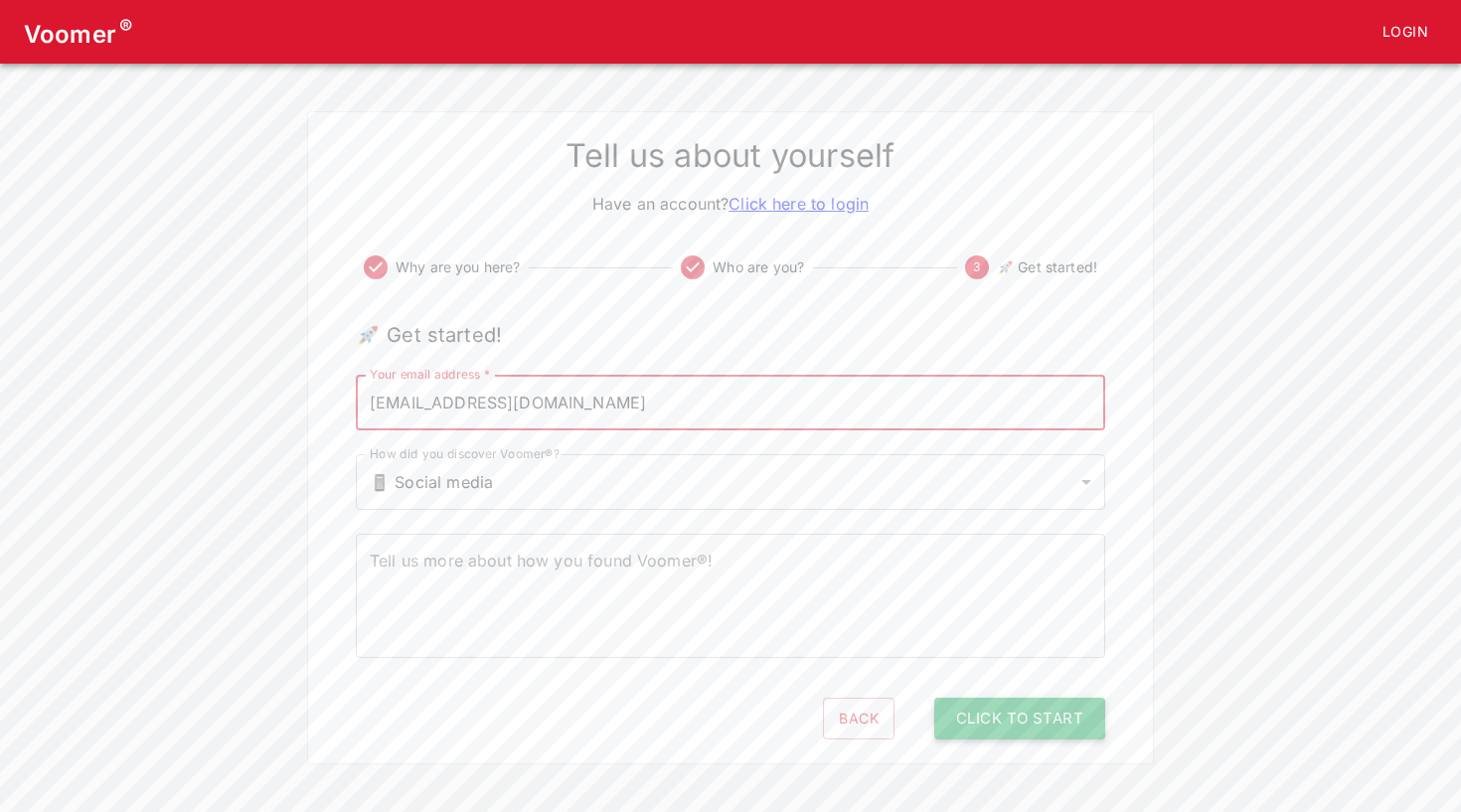 type on "[EMAIL_ADDRESS][DOMAIN_NAME]" 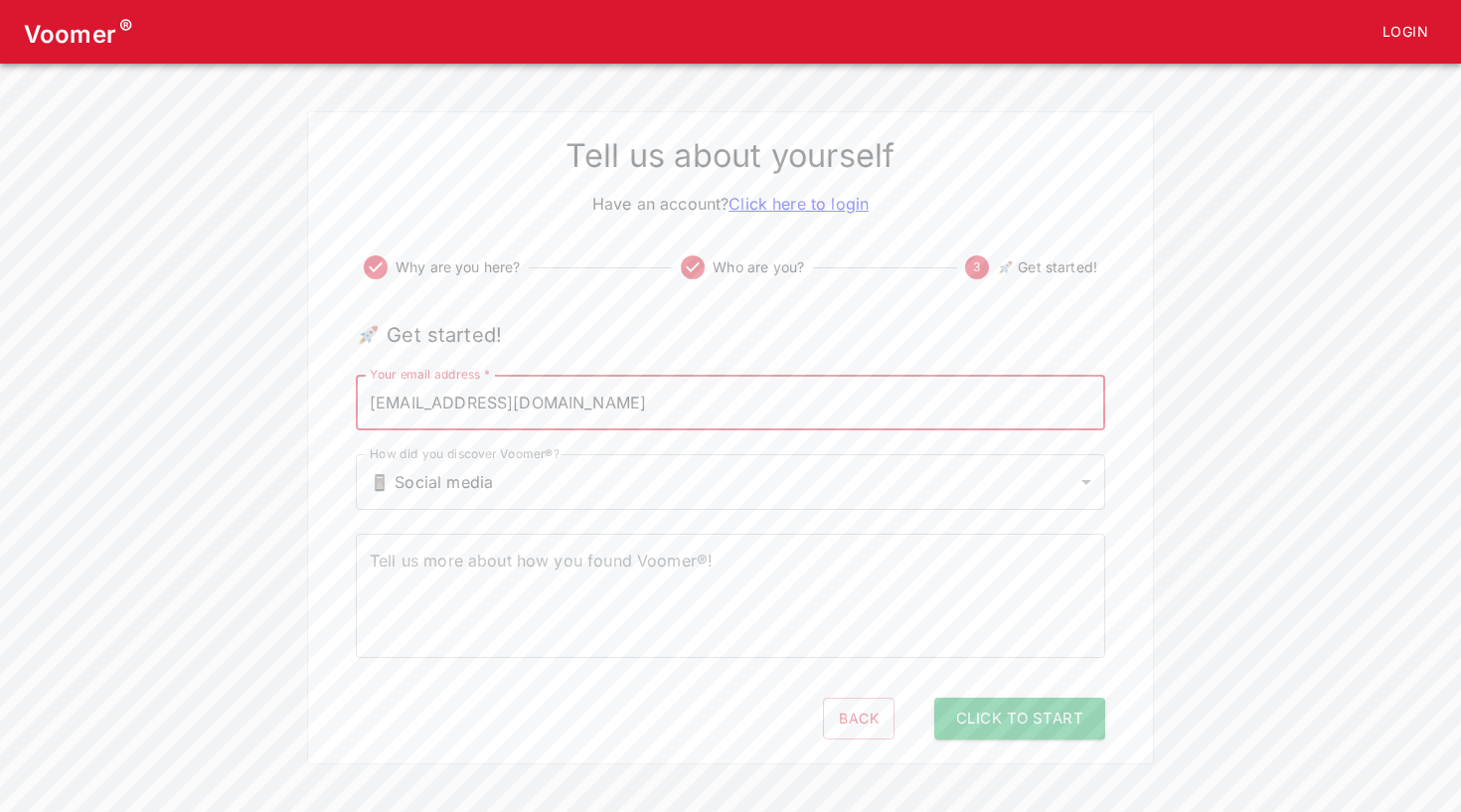 click on "Click to Start" at bounding box center [1020, 719] 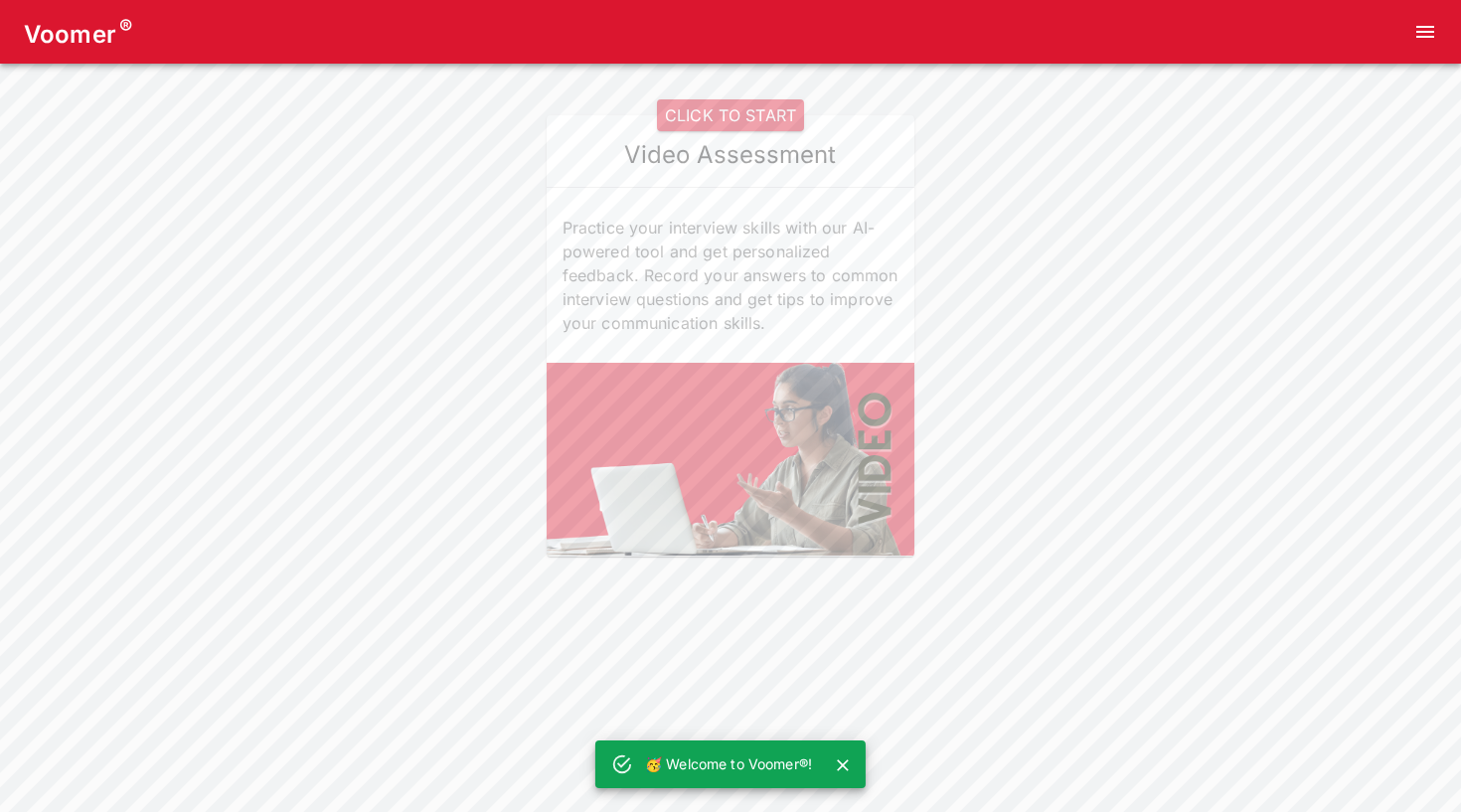 click on "🥳 Welcome to Voomer®! Voomer ® CLICK TO START Video Assessment Practice your interview skills with our AI-powered tool and get personalized feedback. Record your answers to common interview questions and get tips to improve your communication skills. Home Analysis Tokens: 0 Pricing Log Out" at bounding box center (730, 278) 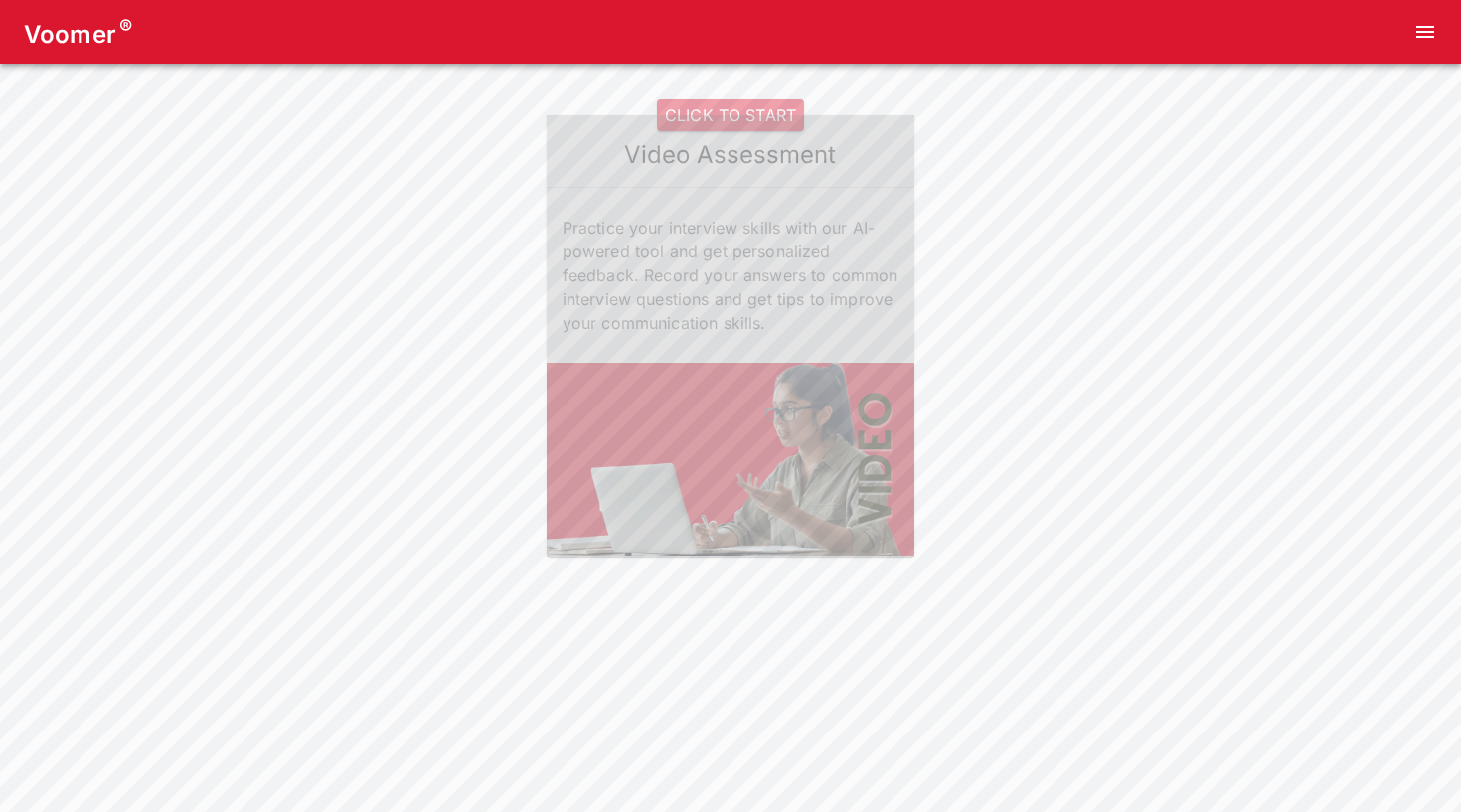 click on "CLICK TO START" at bounding box center (730, 115) 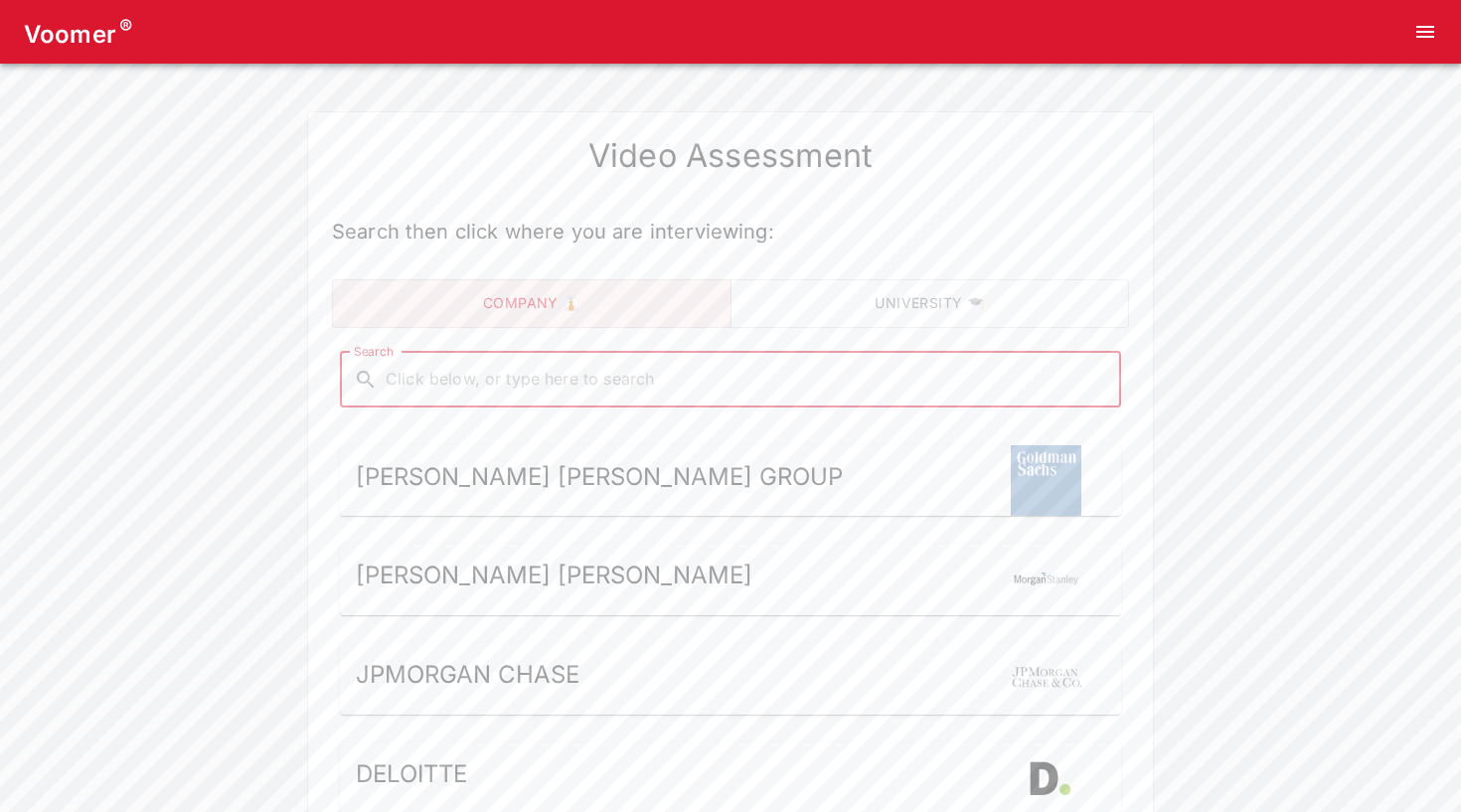 click on "Search" at bounding box center [746, 380] 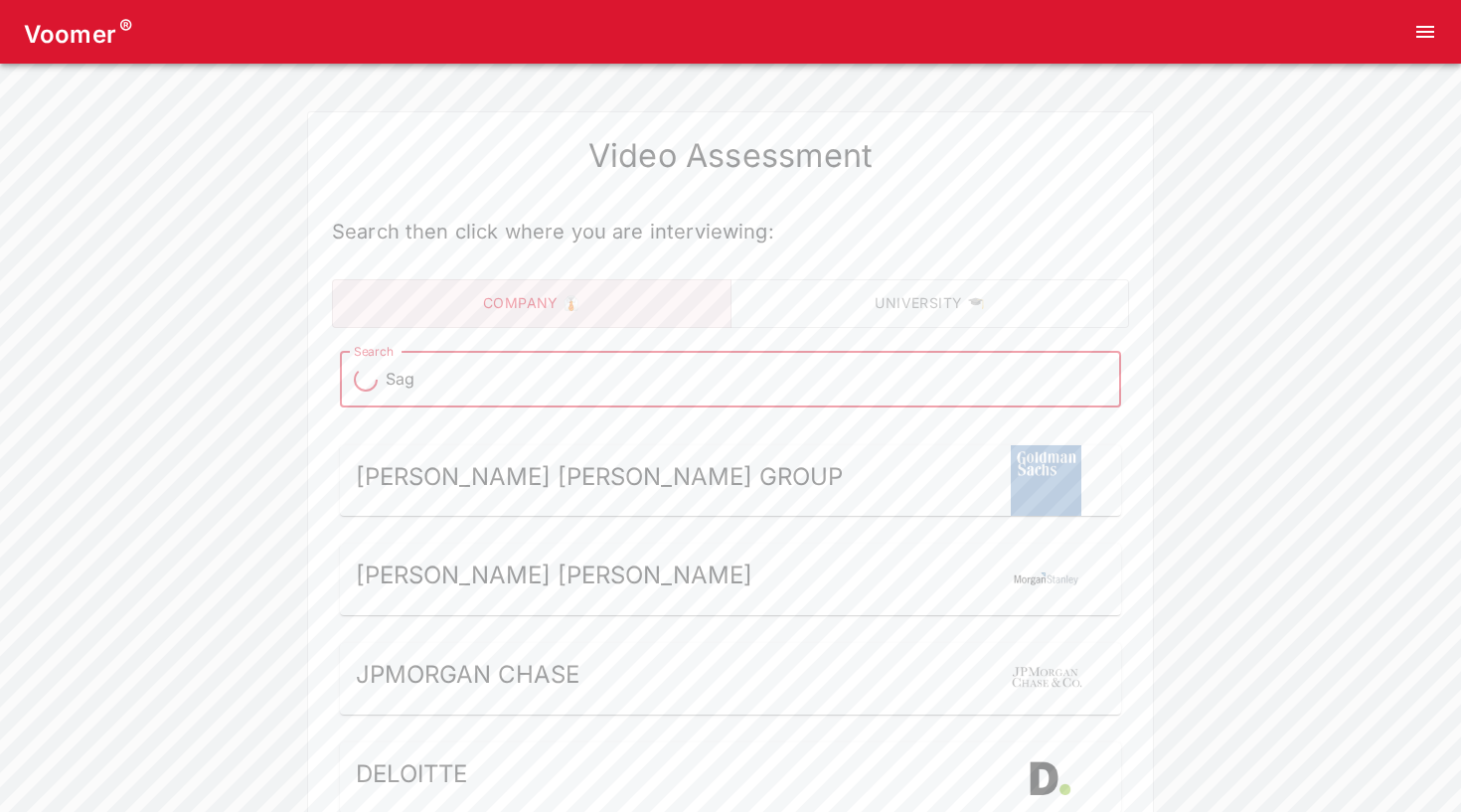 type on "Sage" 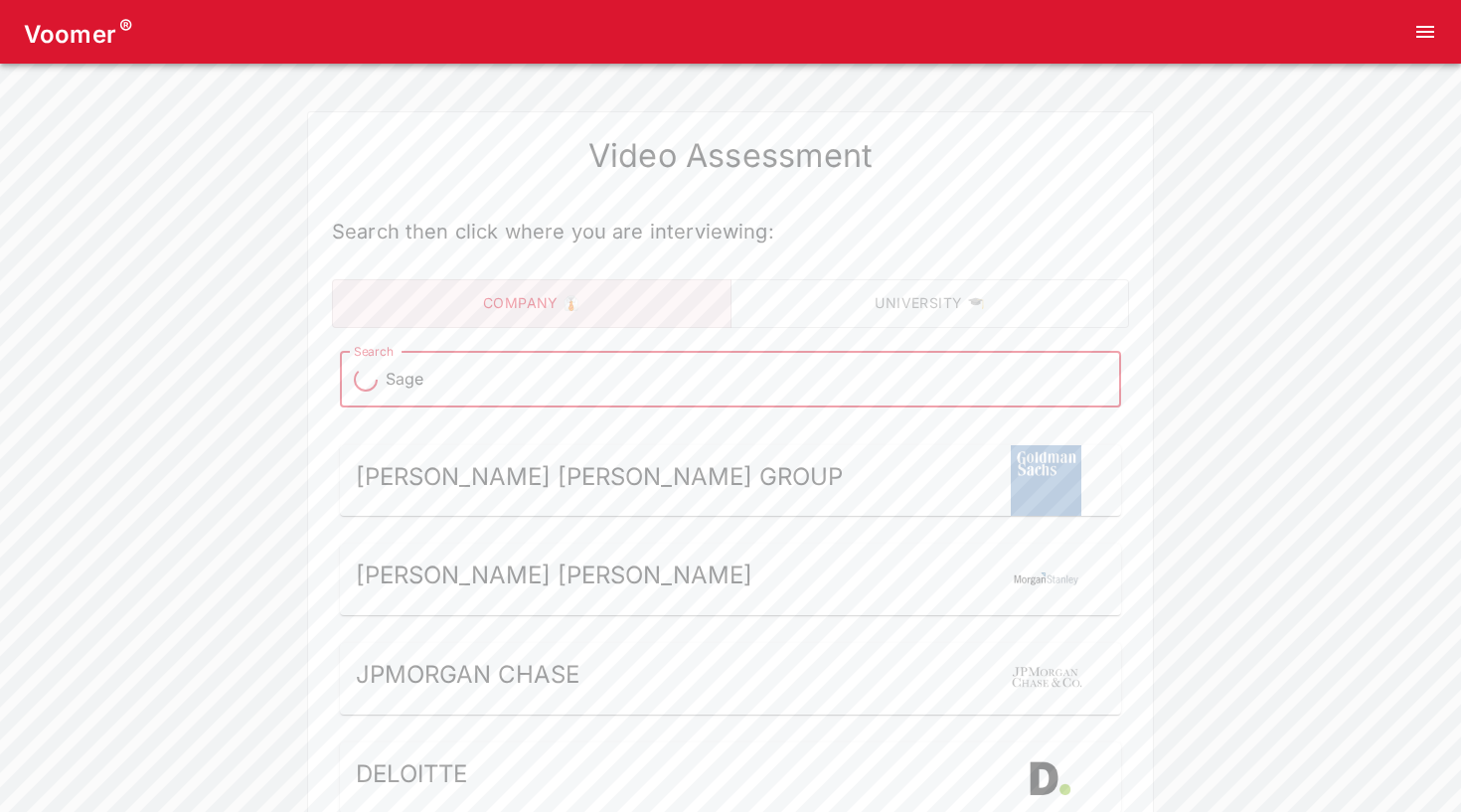 type on "Sage" 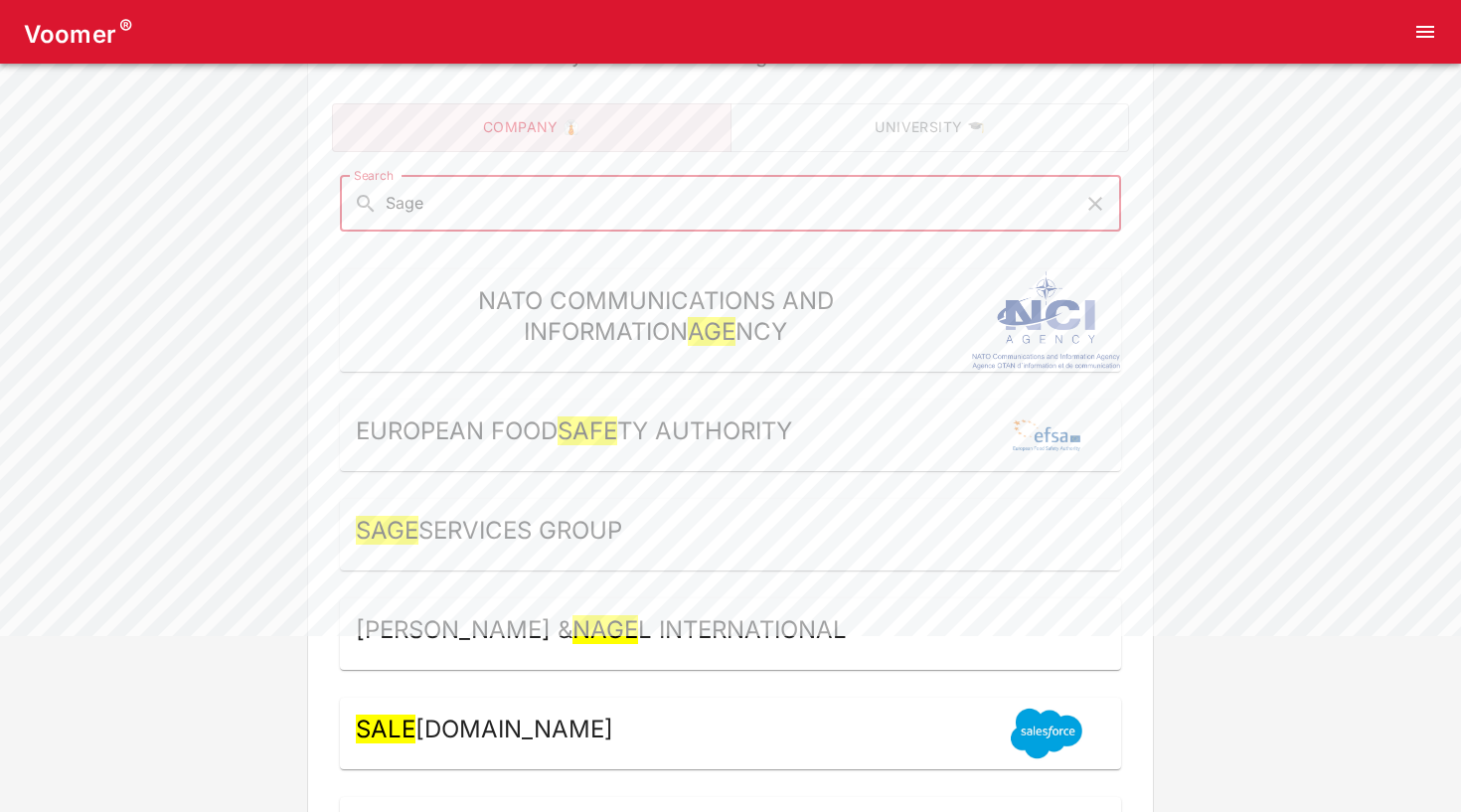scroll, scrollTop: 180, scrollLeft: 0, axis: vertical 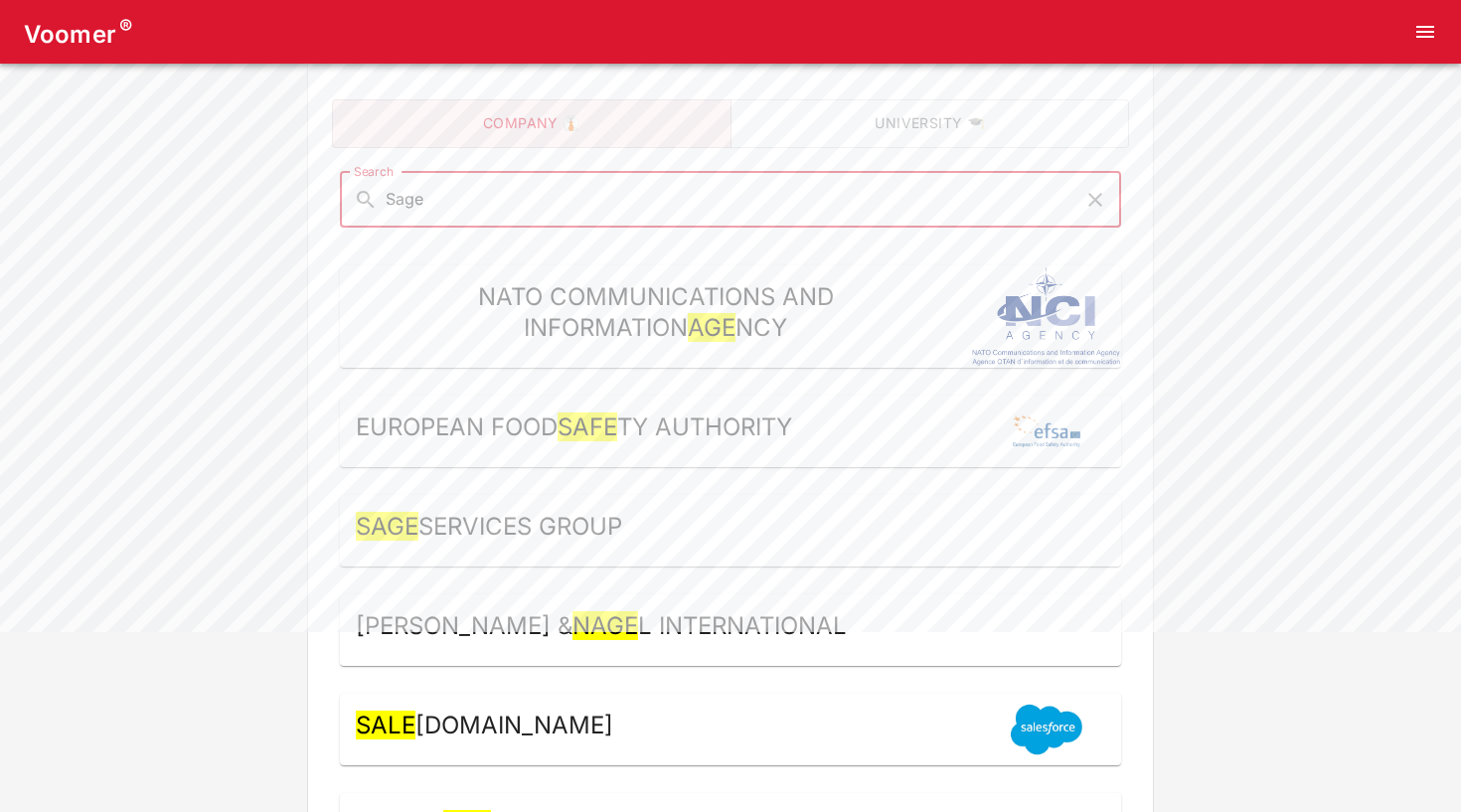type on "Sage" 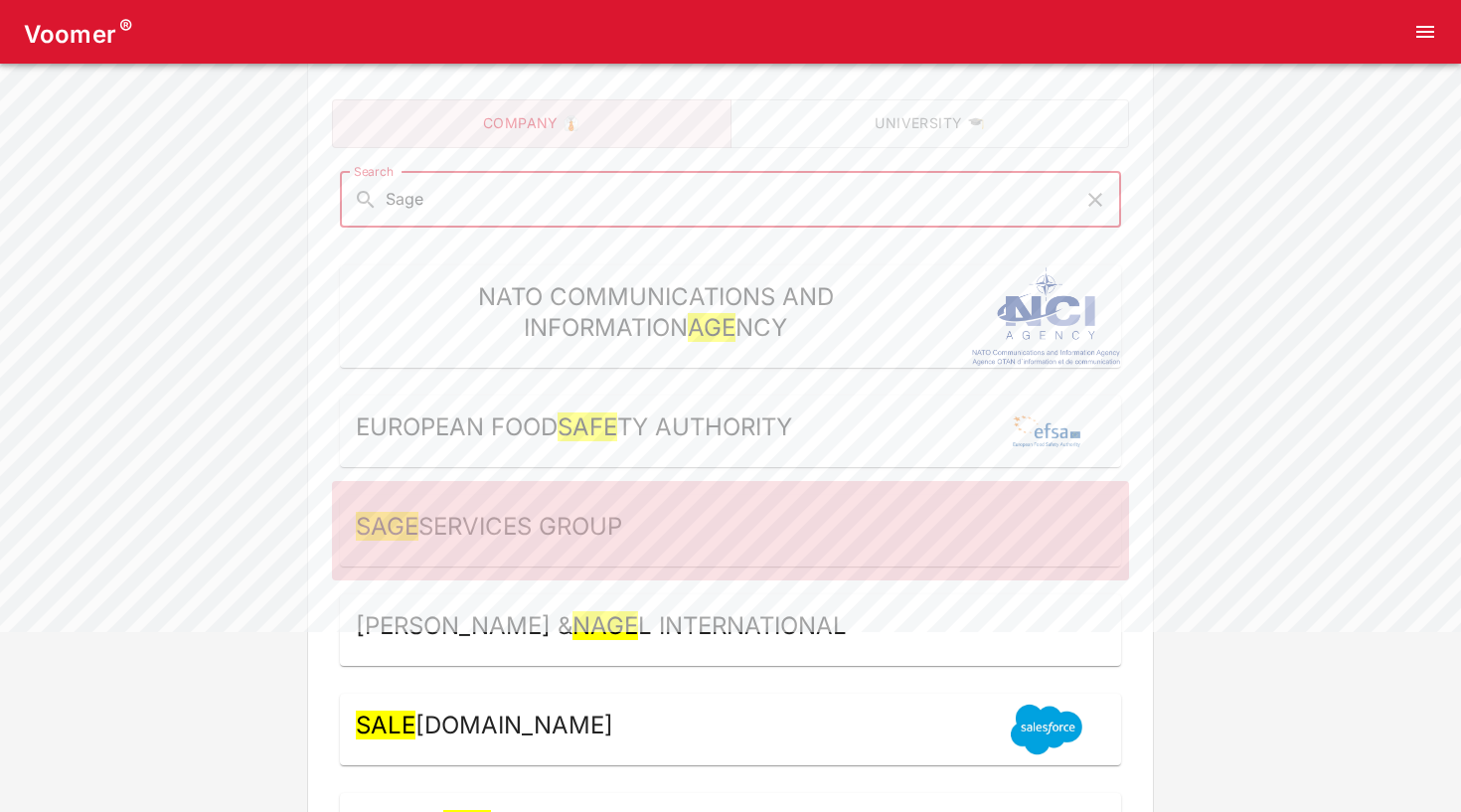click on "Sage  Services Group" at bounding box center (489, 531) 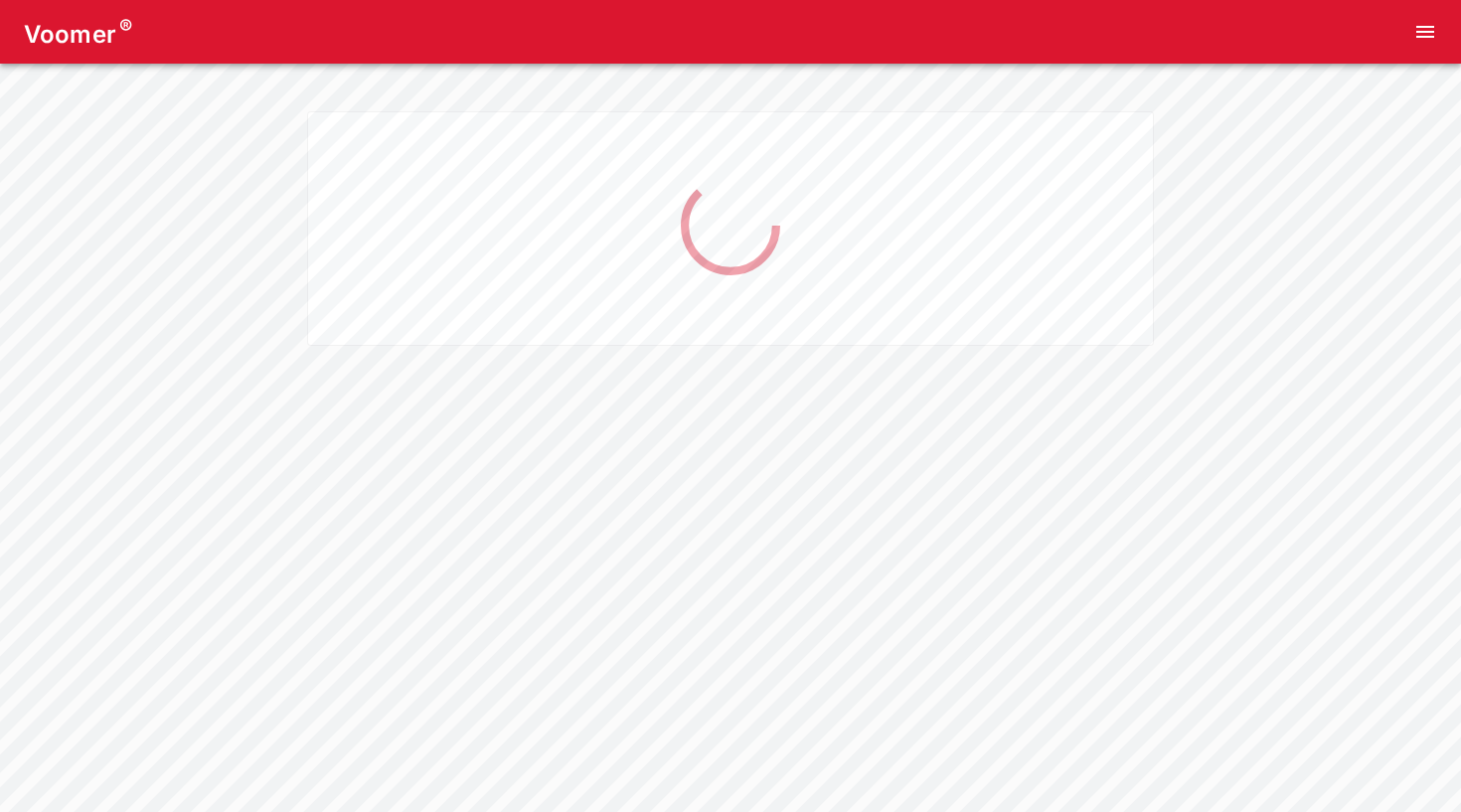 scroll, scrollTop: 0, scrollLeft: 0, axis: both 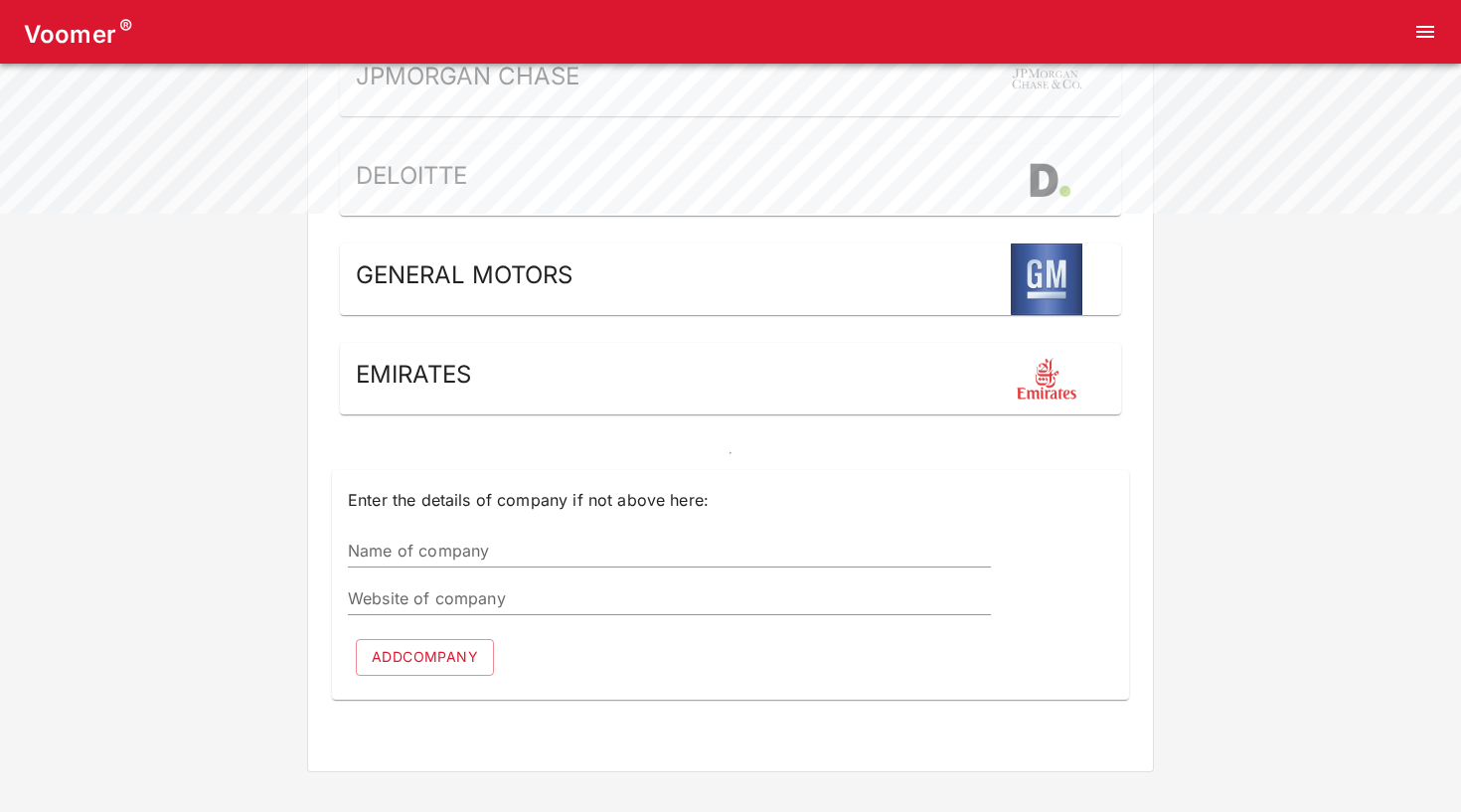 click on "Name of company" at bounding box center [669, 552] 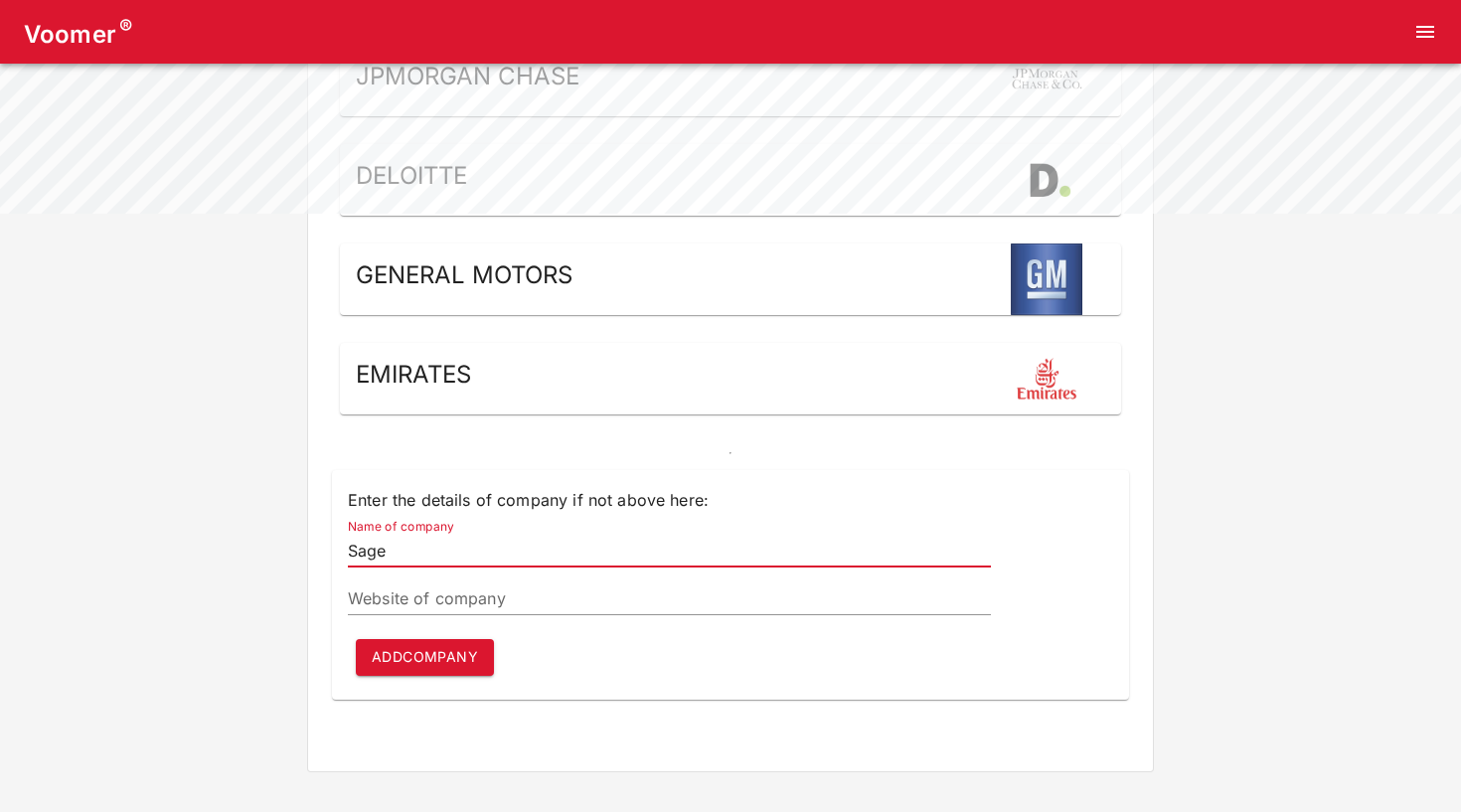 type on "Sage" 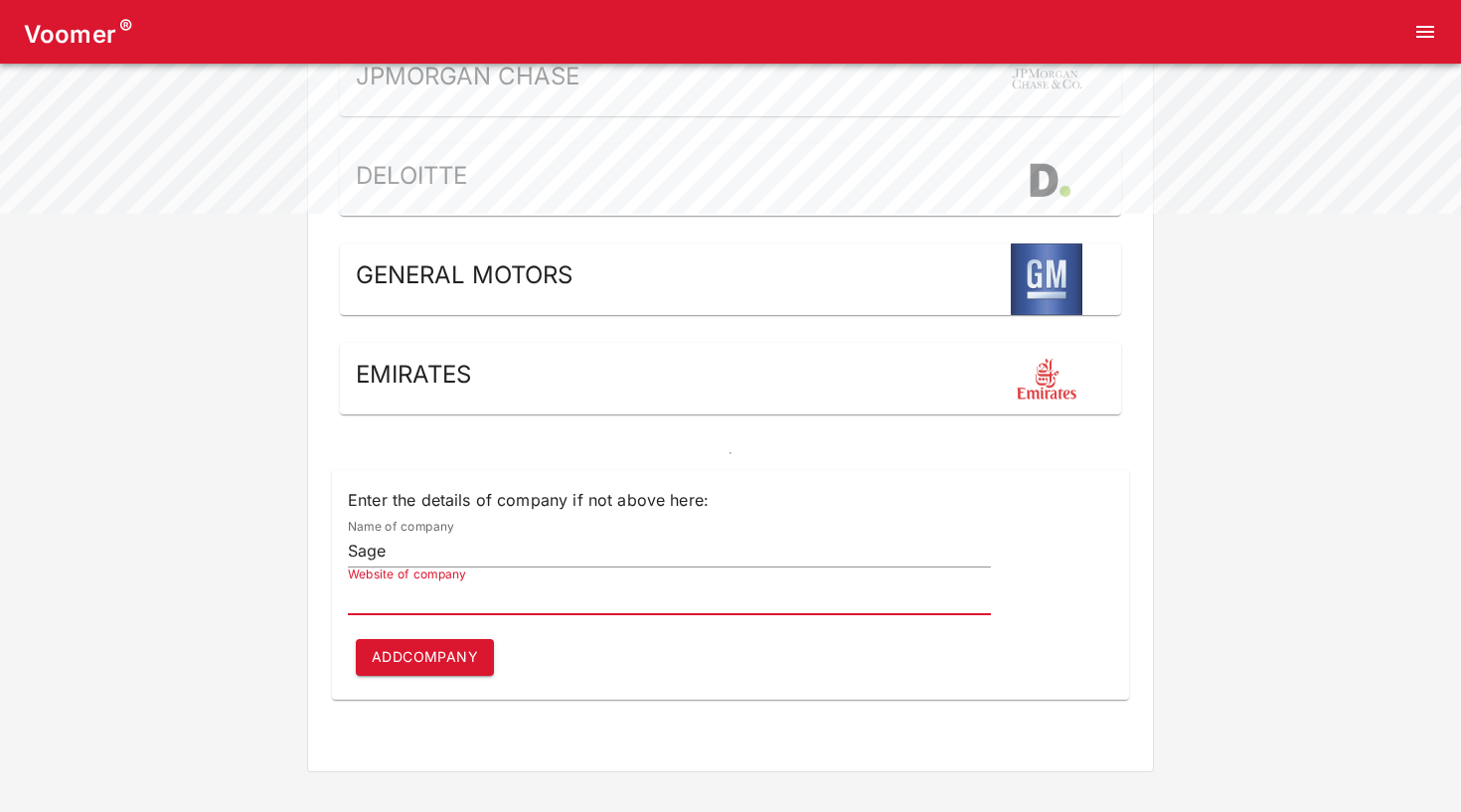 click on "Website of company" at bounding box center (669, 599) 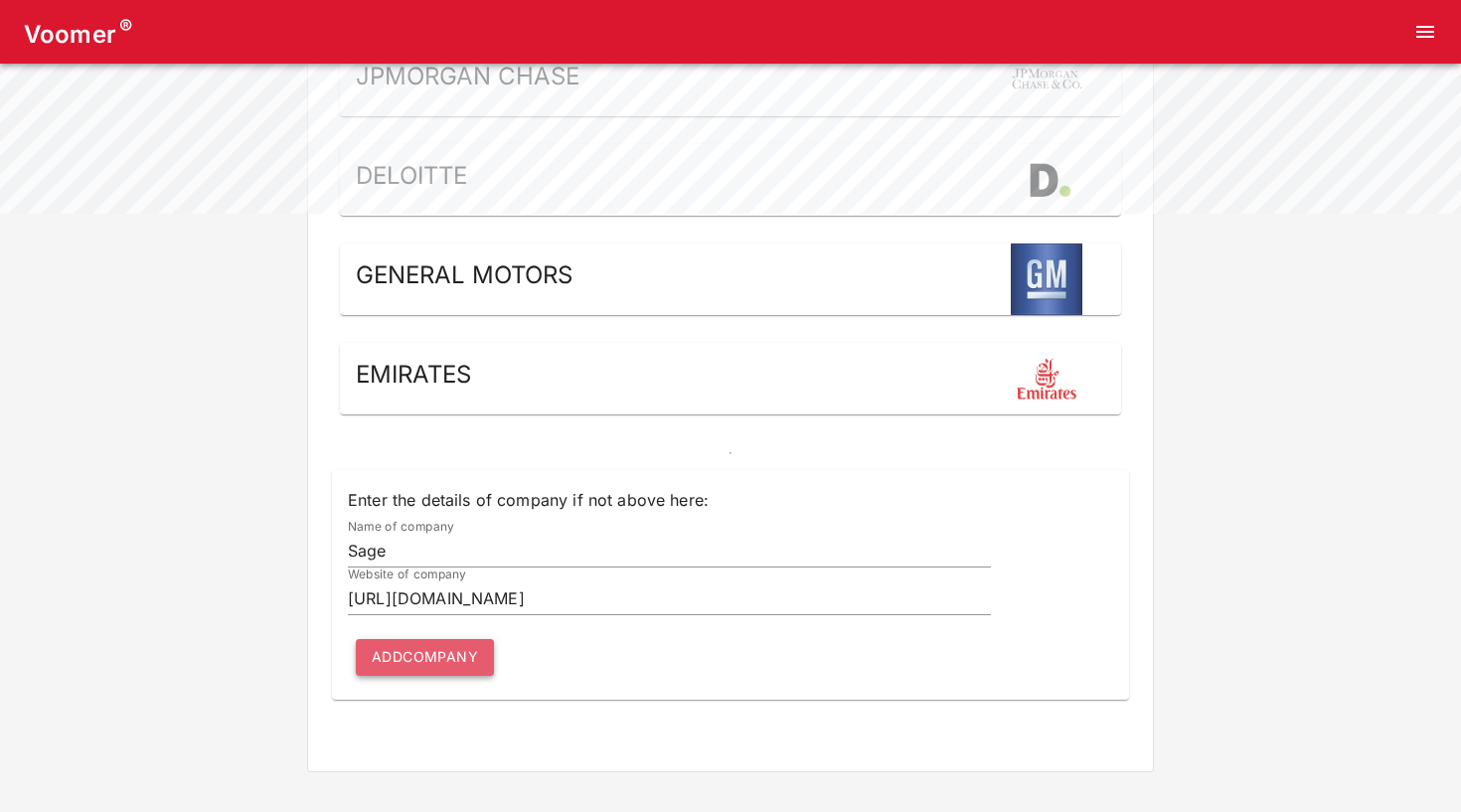 click on "Add  company" at bounding box center (424, 657) 